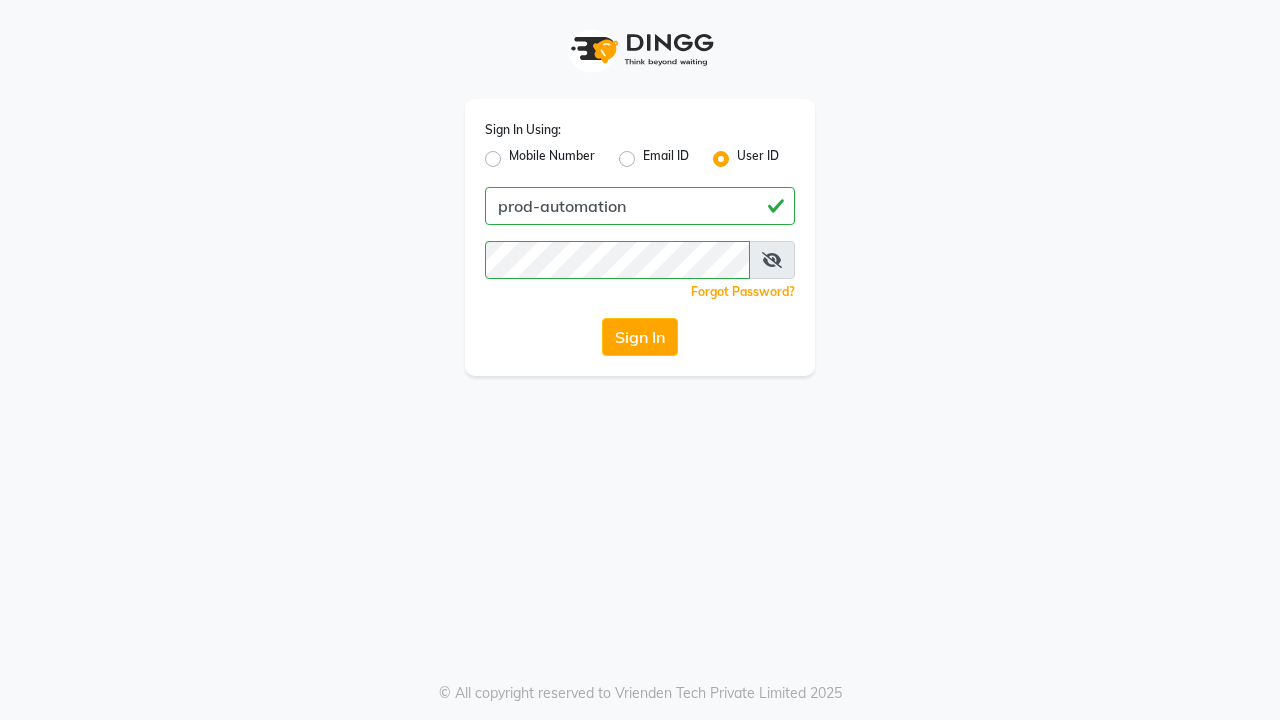 scroll, scrollTop: 0, scrollLeft: 0, axis: both 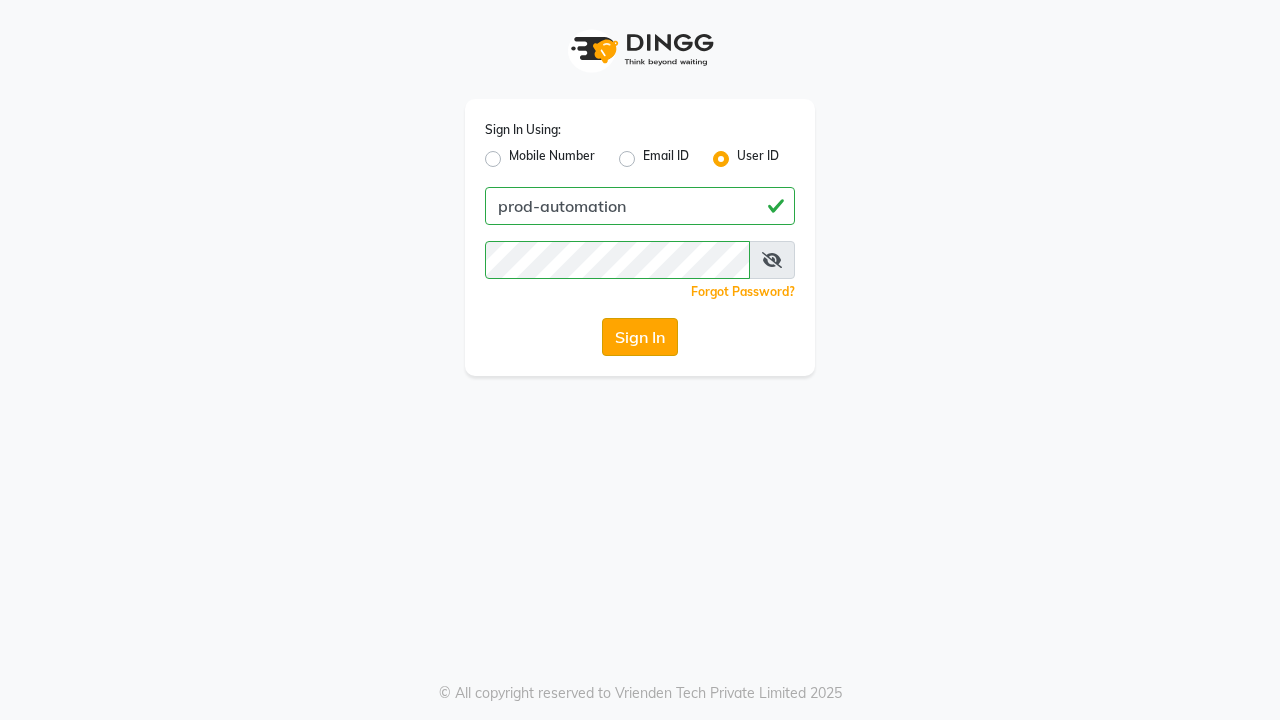 click on "Sign In" 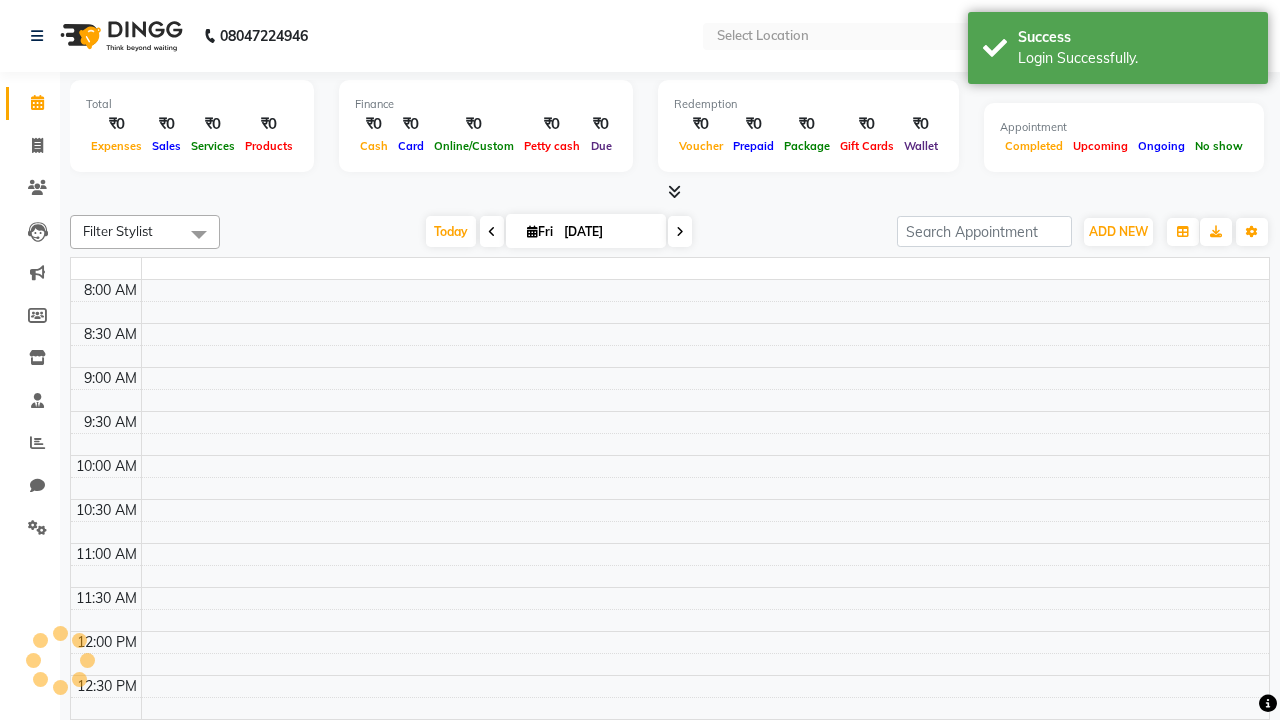 select on "en" 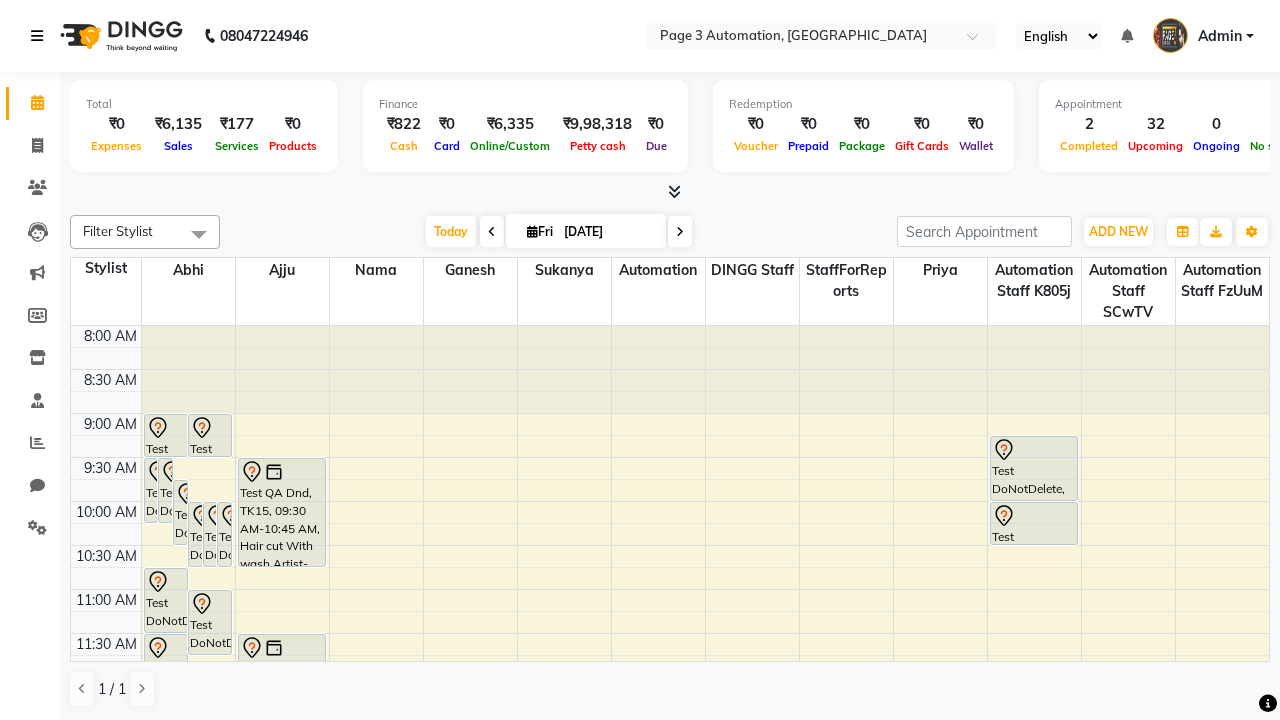 click at bounding box center (37, 36) 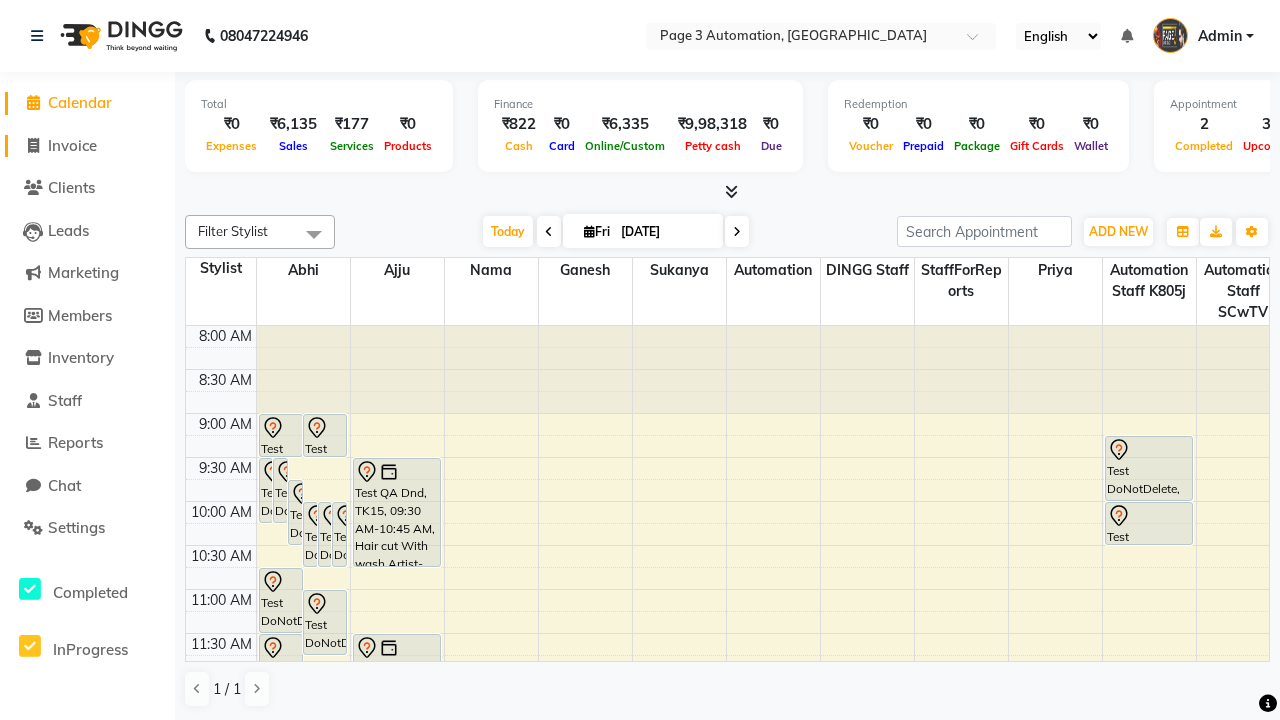 click on "Invoice" 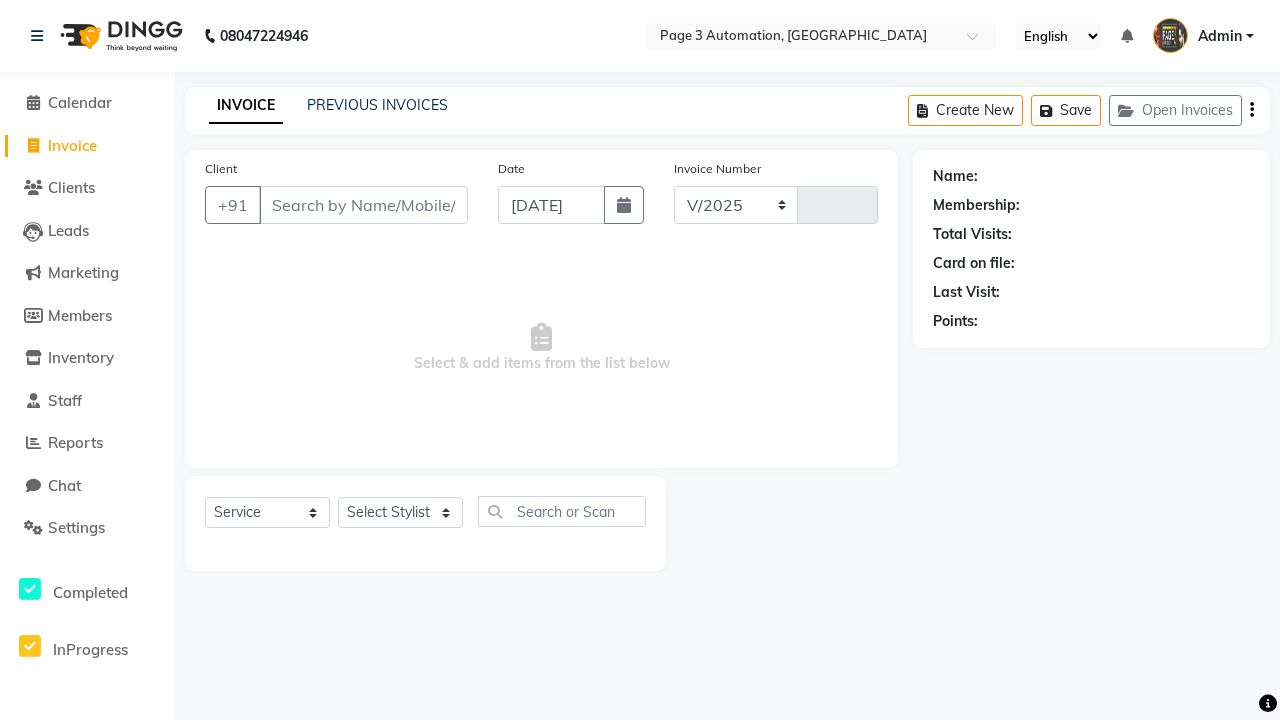 select on "2774" 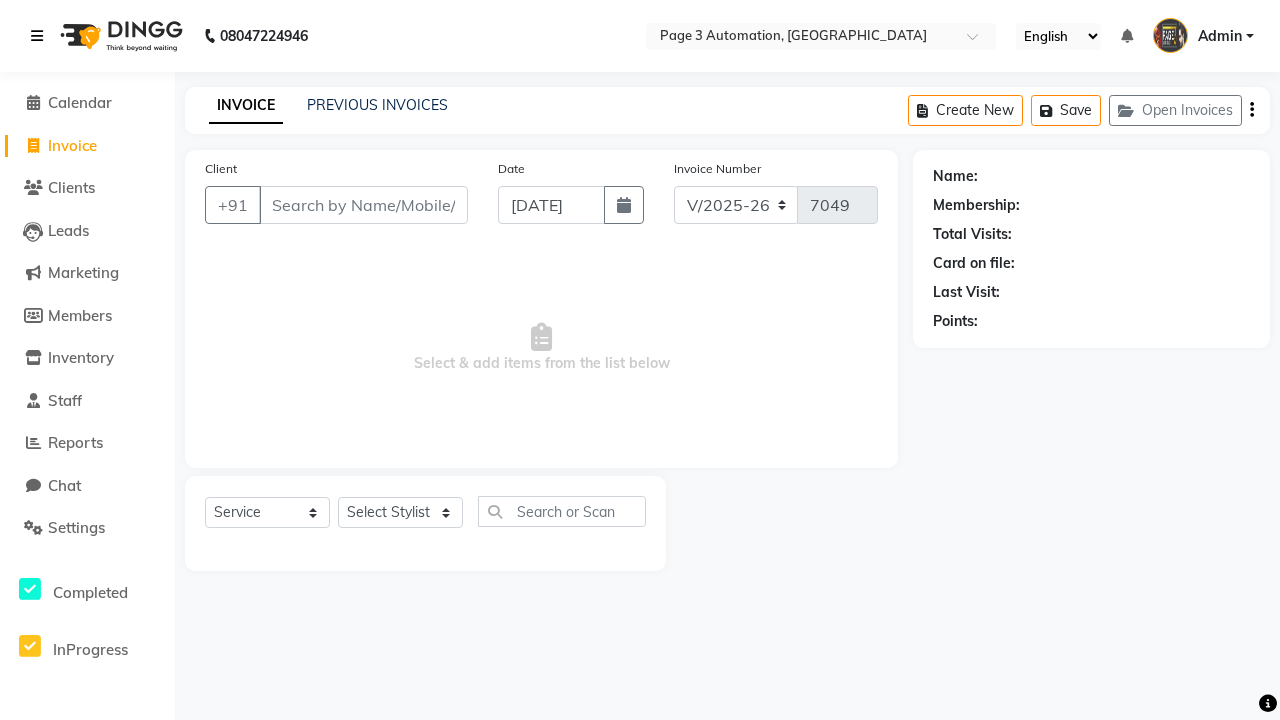 click at bounding box center (37, 36) 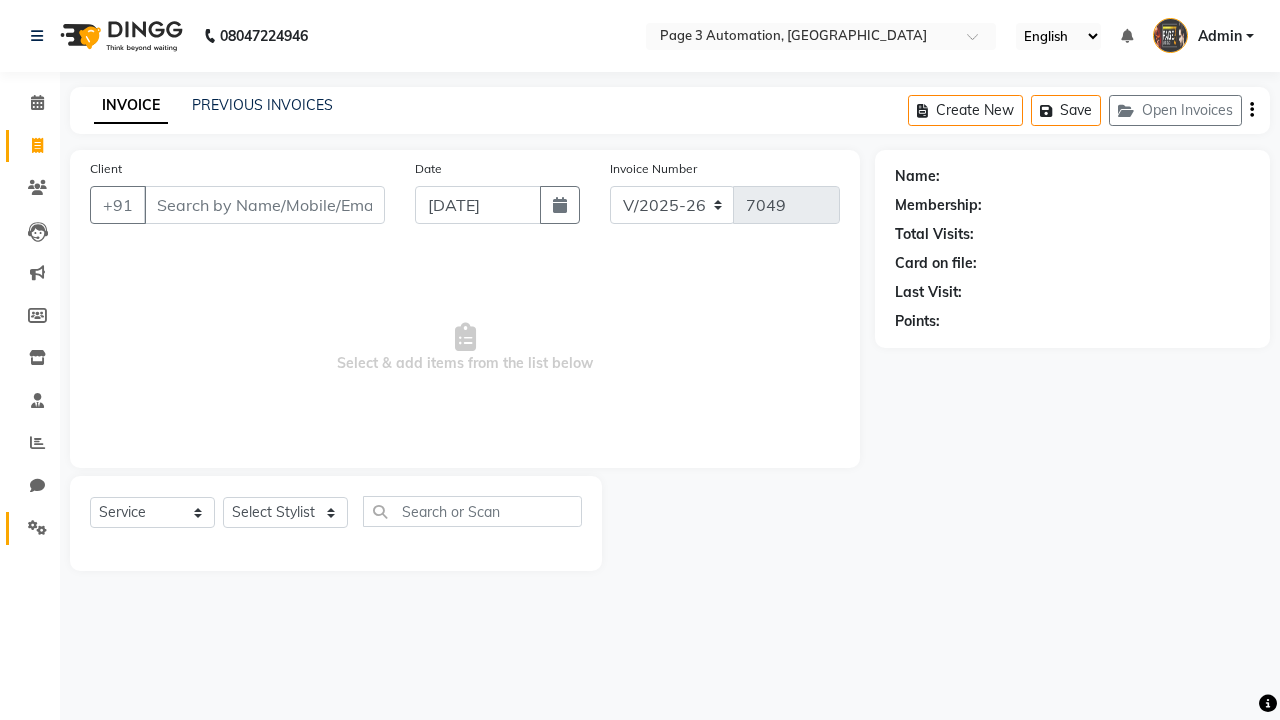 click 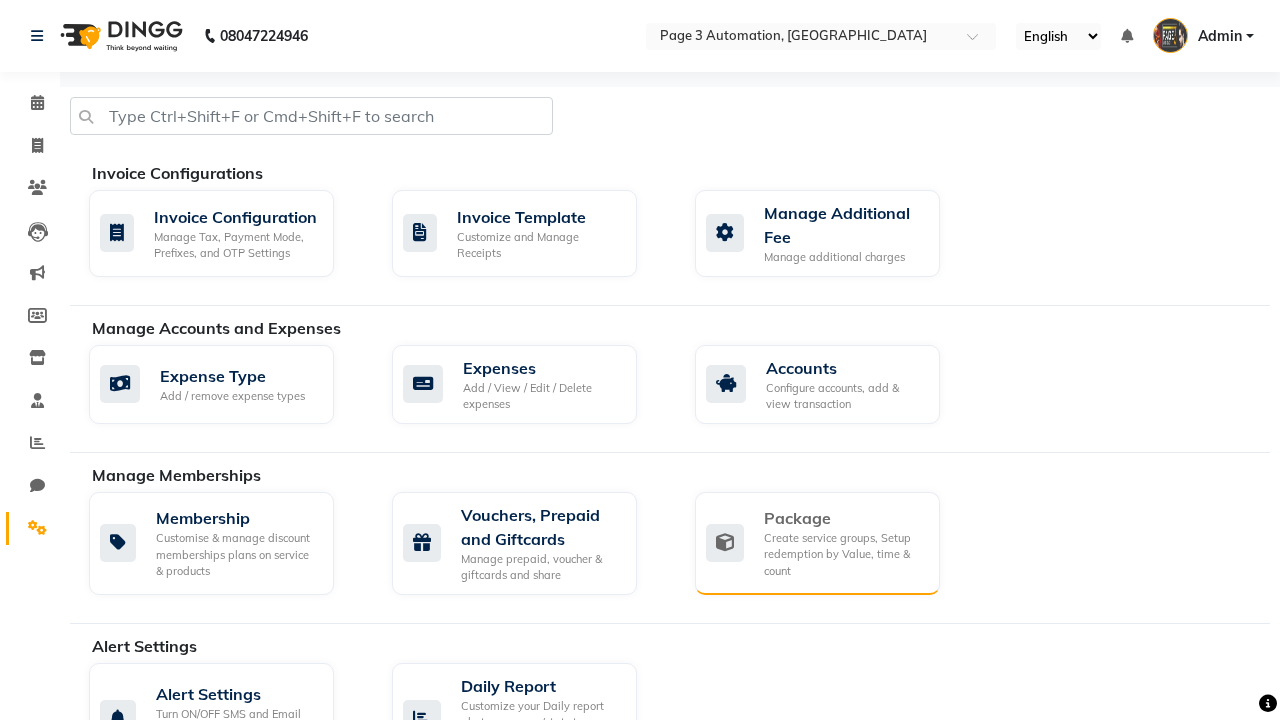 click on "Package" 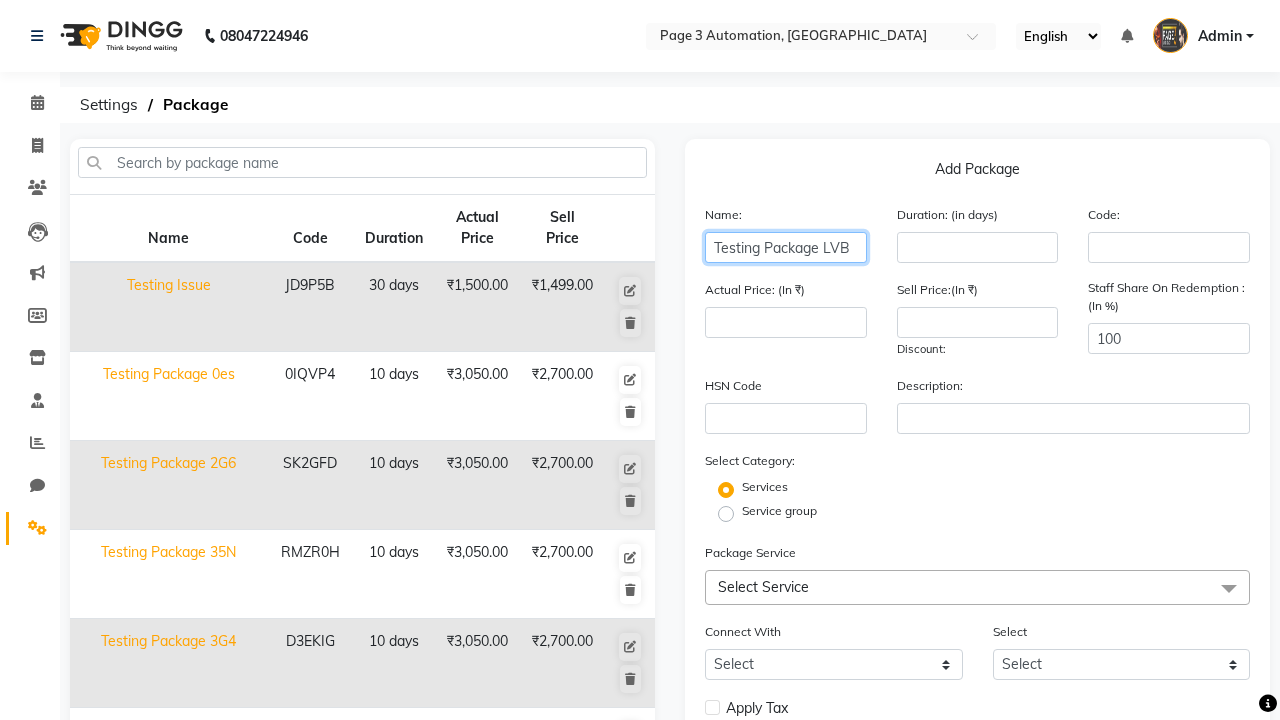 type on "Testing Package LVB" 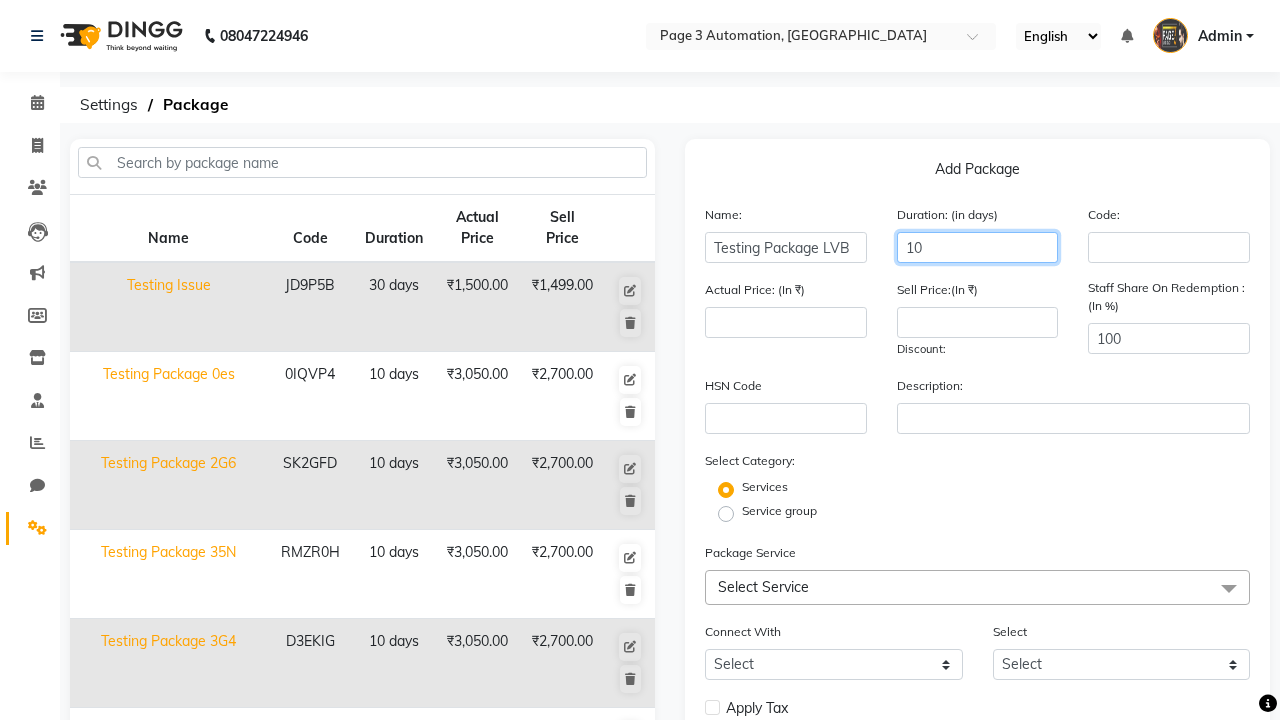type on "10" 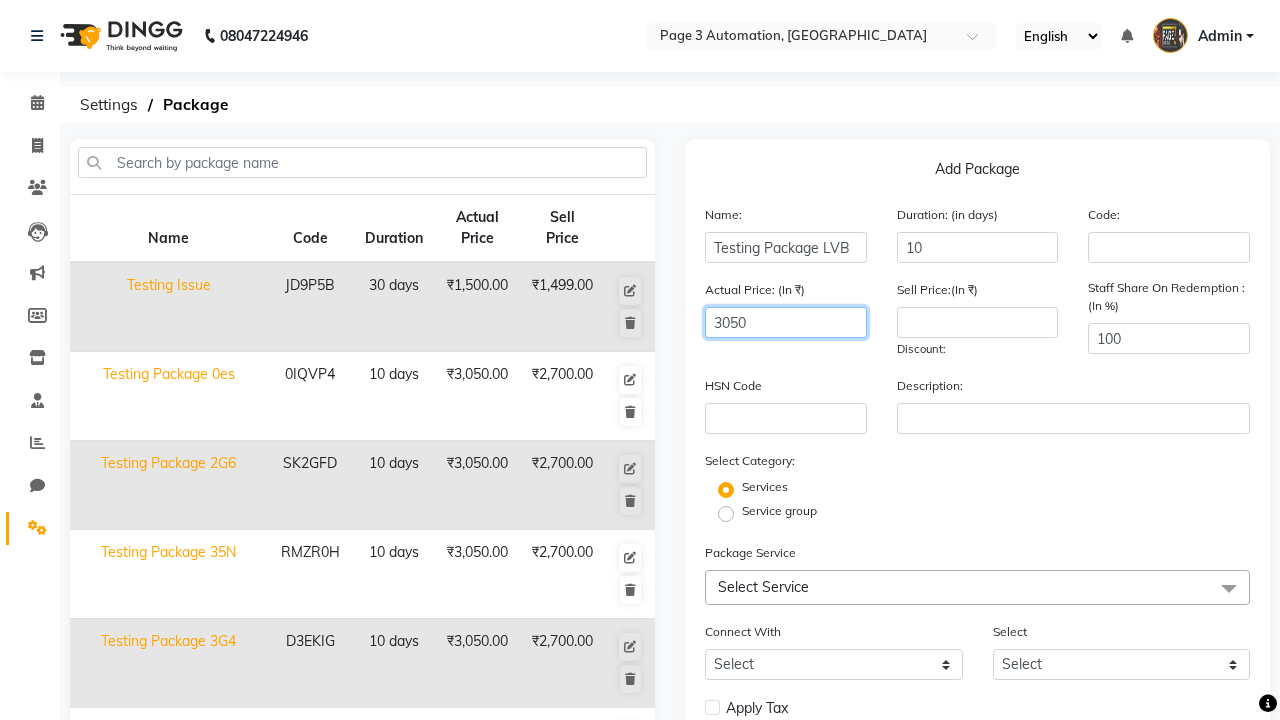 type on "3050" 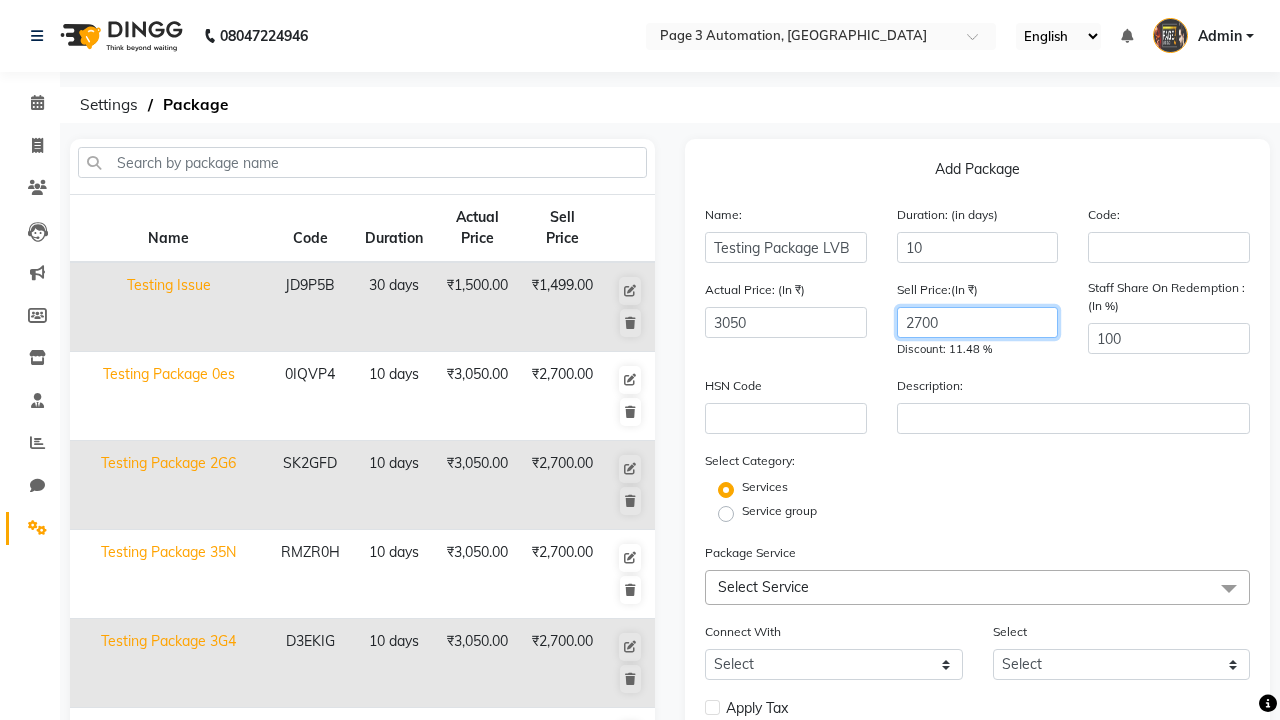 type on "2700" 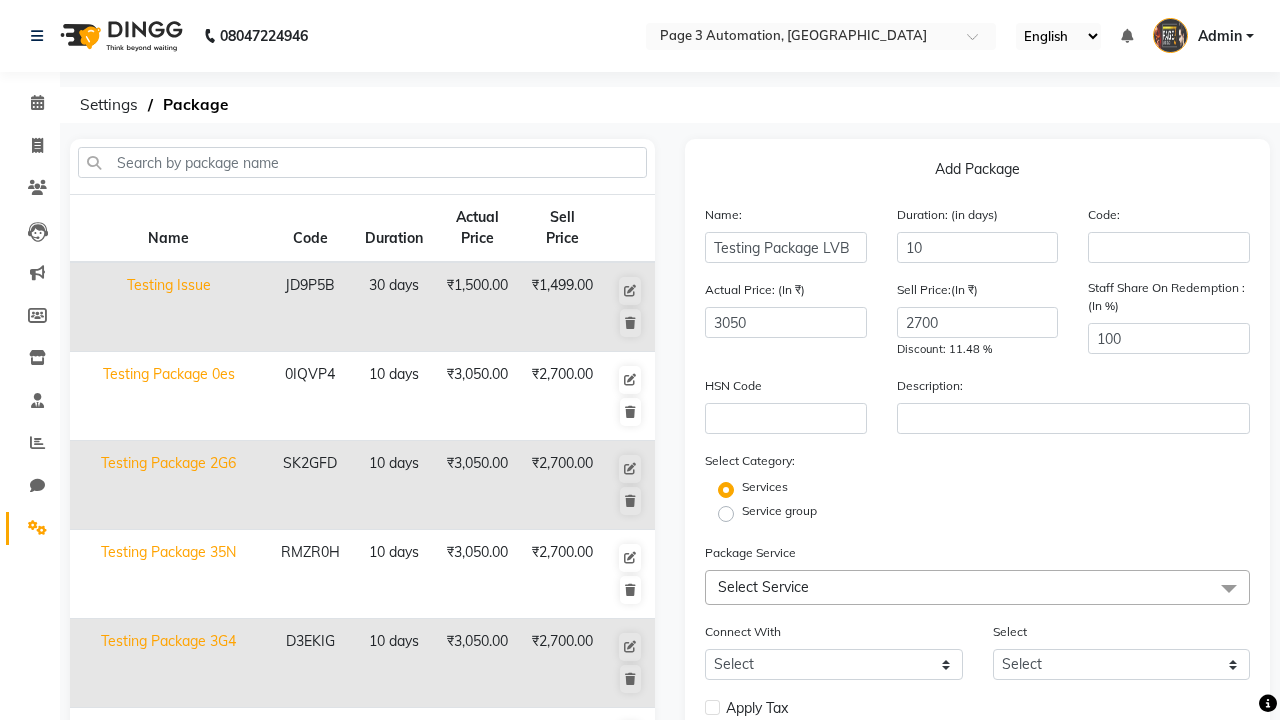 click on "Service group" 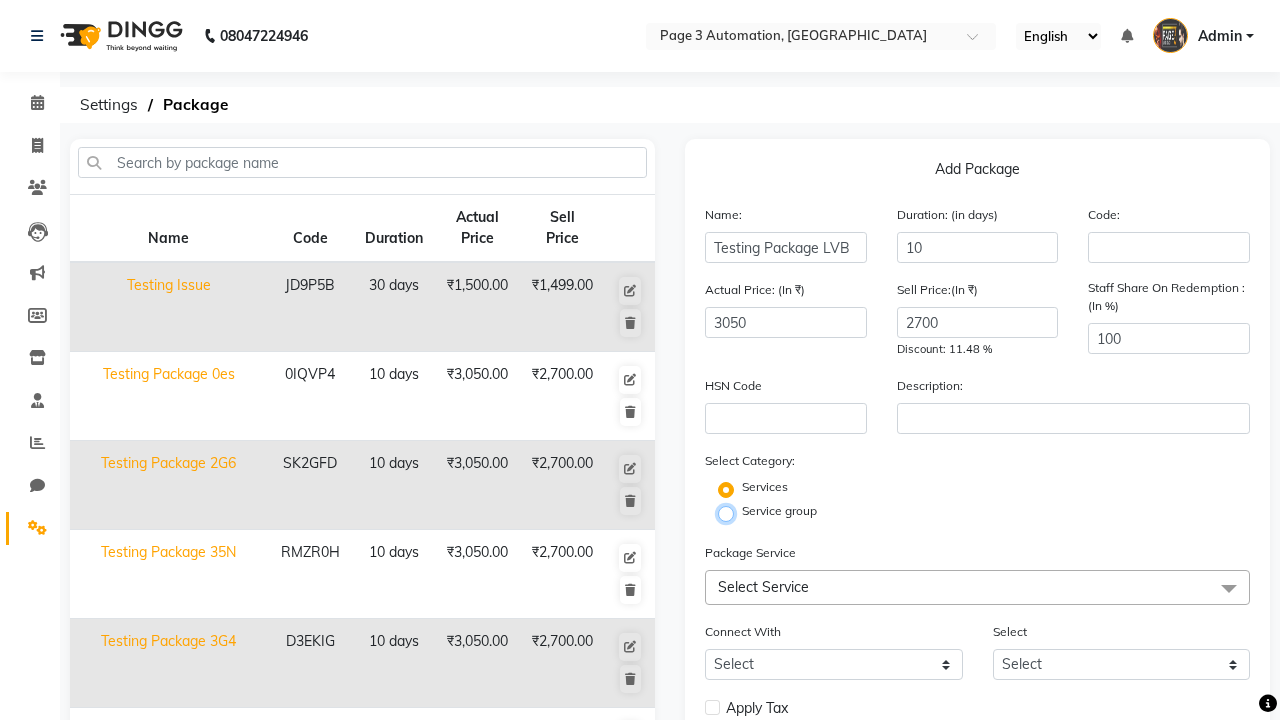 click on "Service group" at bounding box center [732, 512] 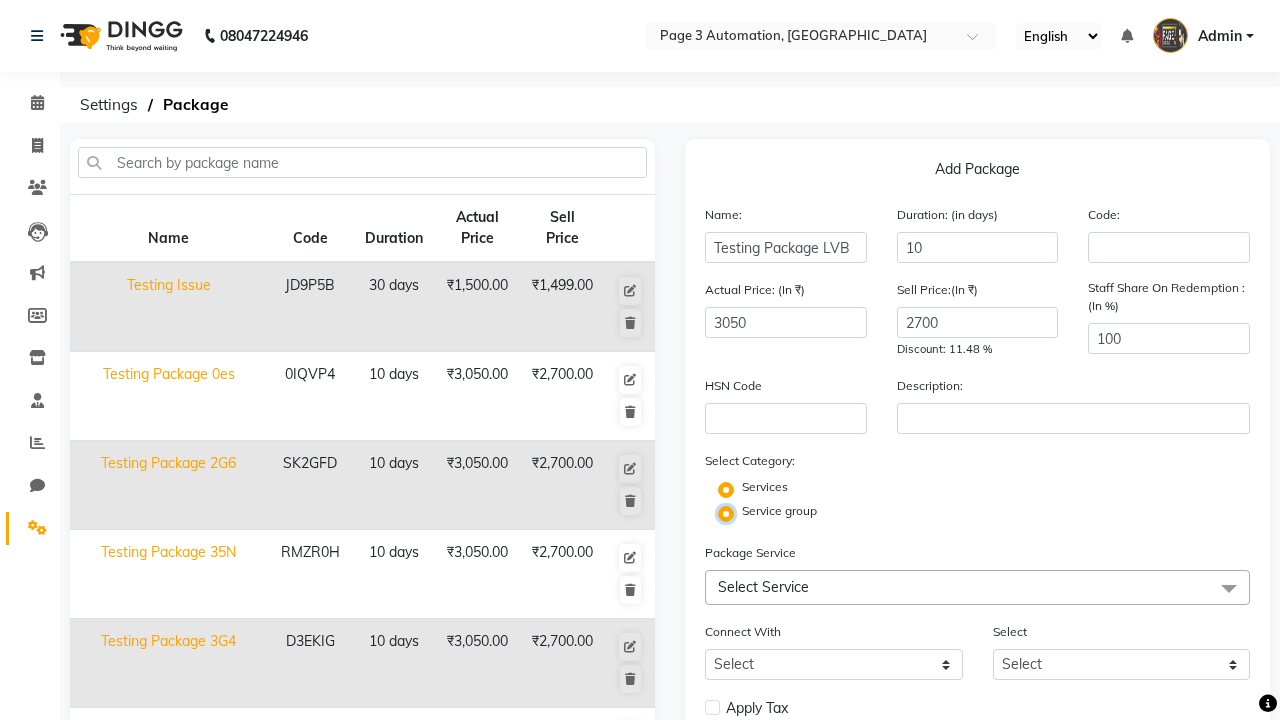 radio on "false" 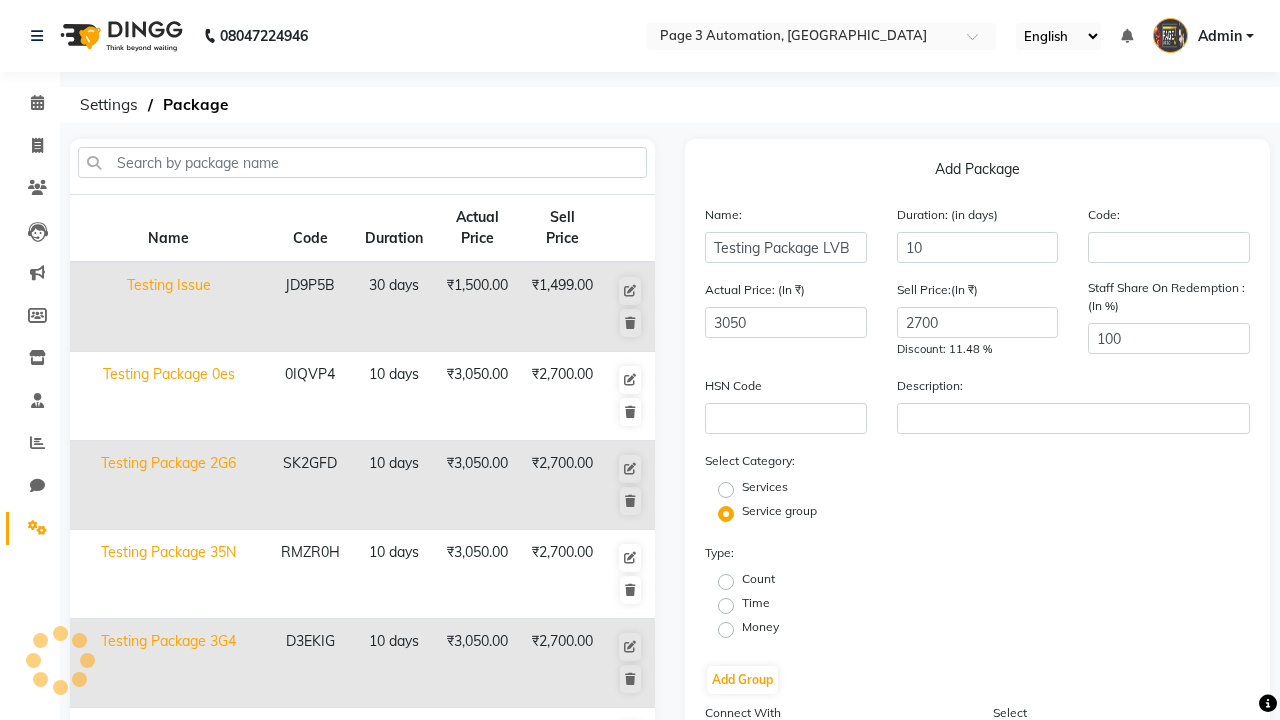 click on "Time" 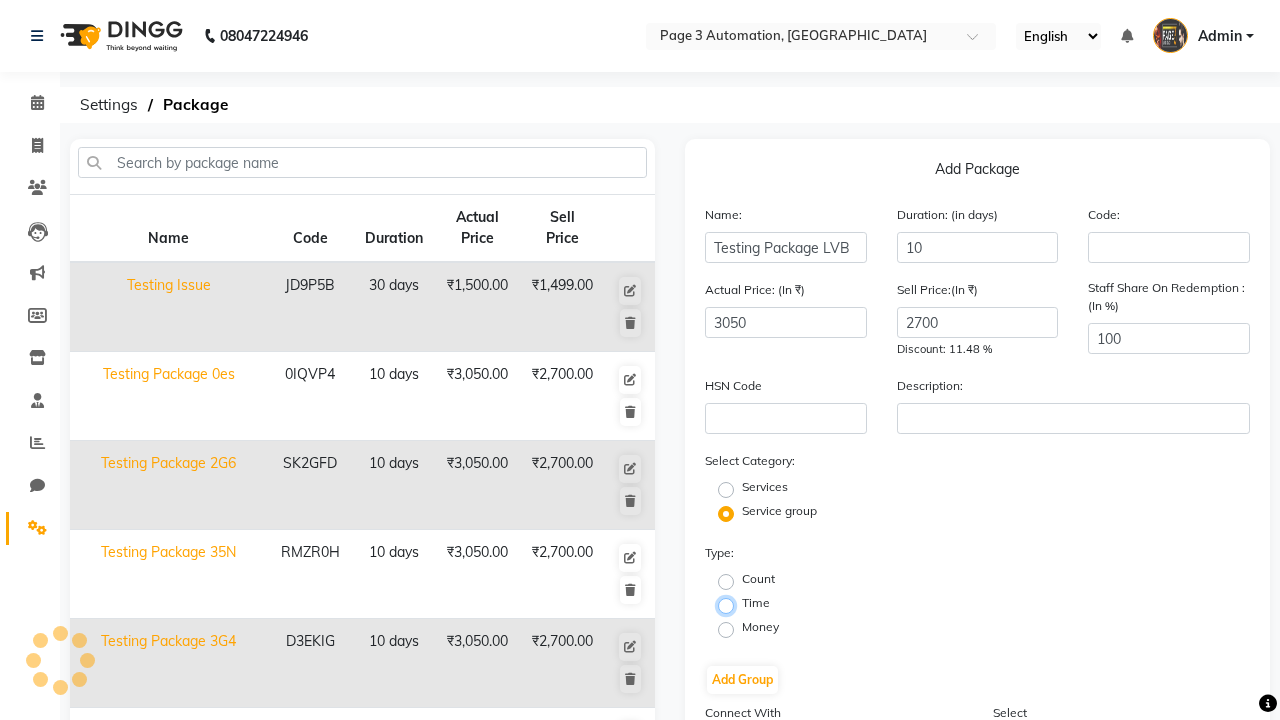 click on "Time" at bounding box center [732, 604] 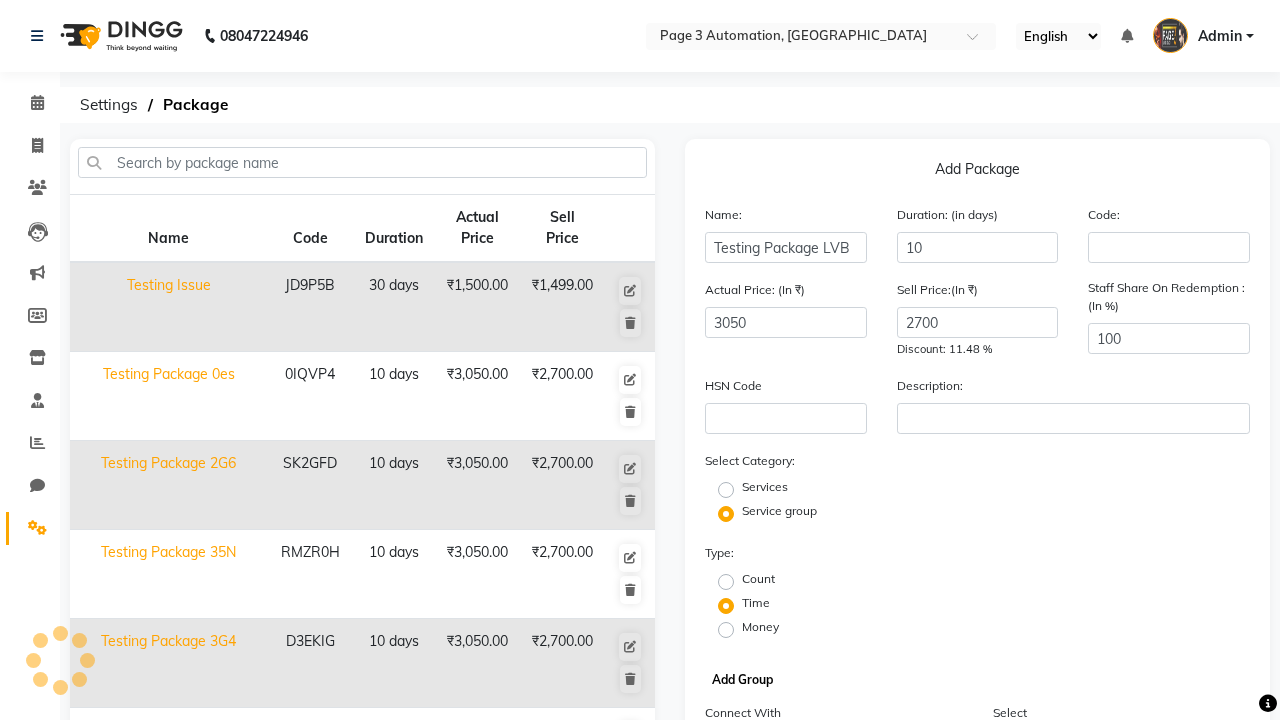 click on "Add Group" 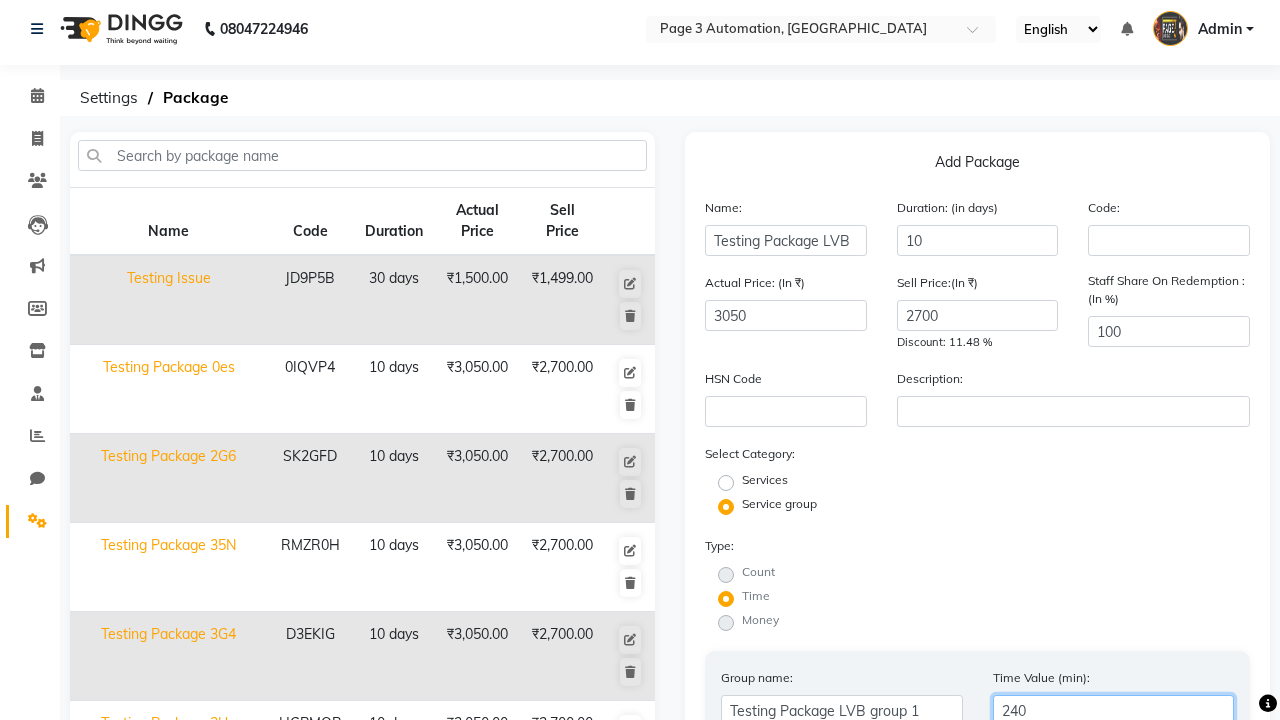 type on "240" 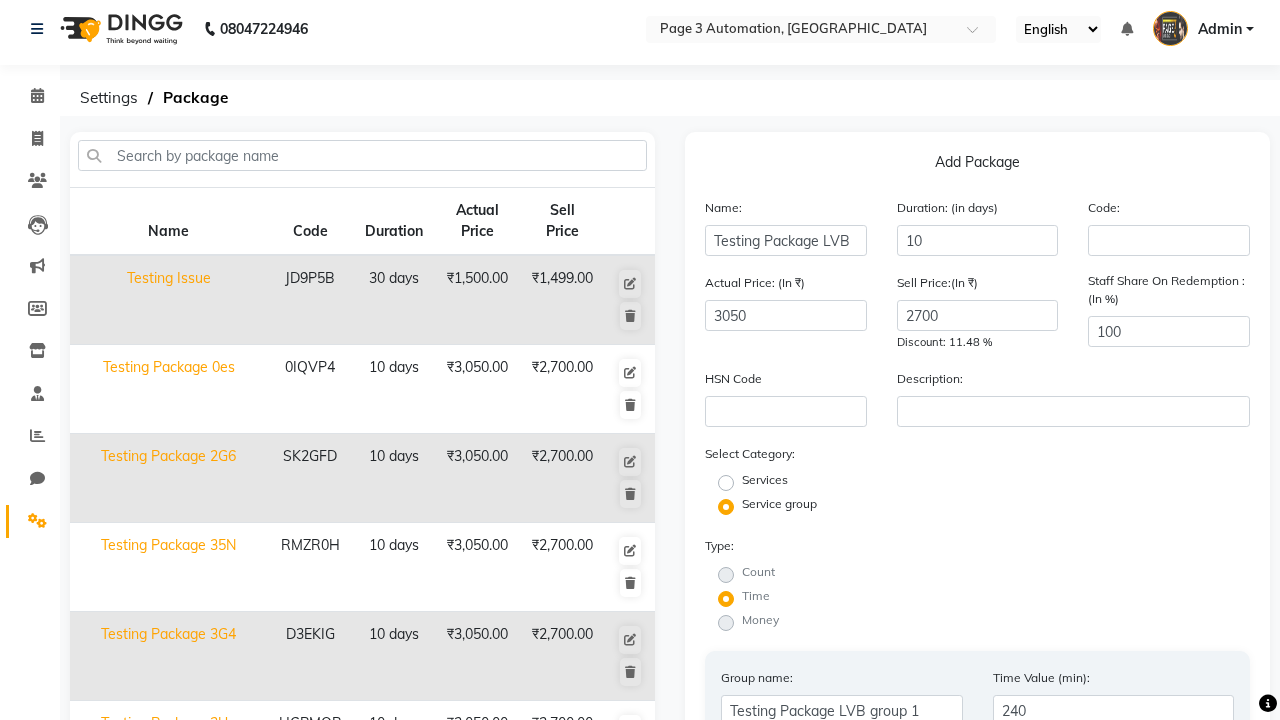 click on "All Services" 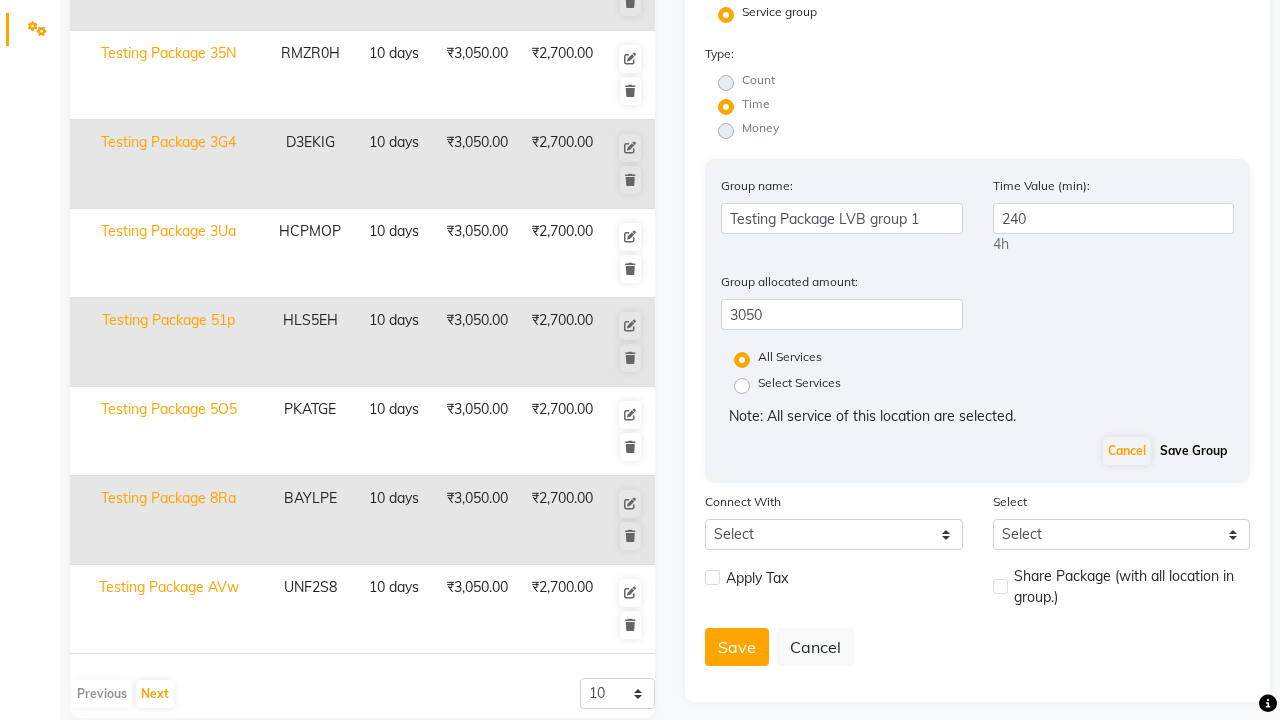 click on "Save Group" 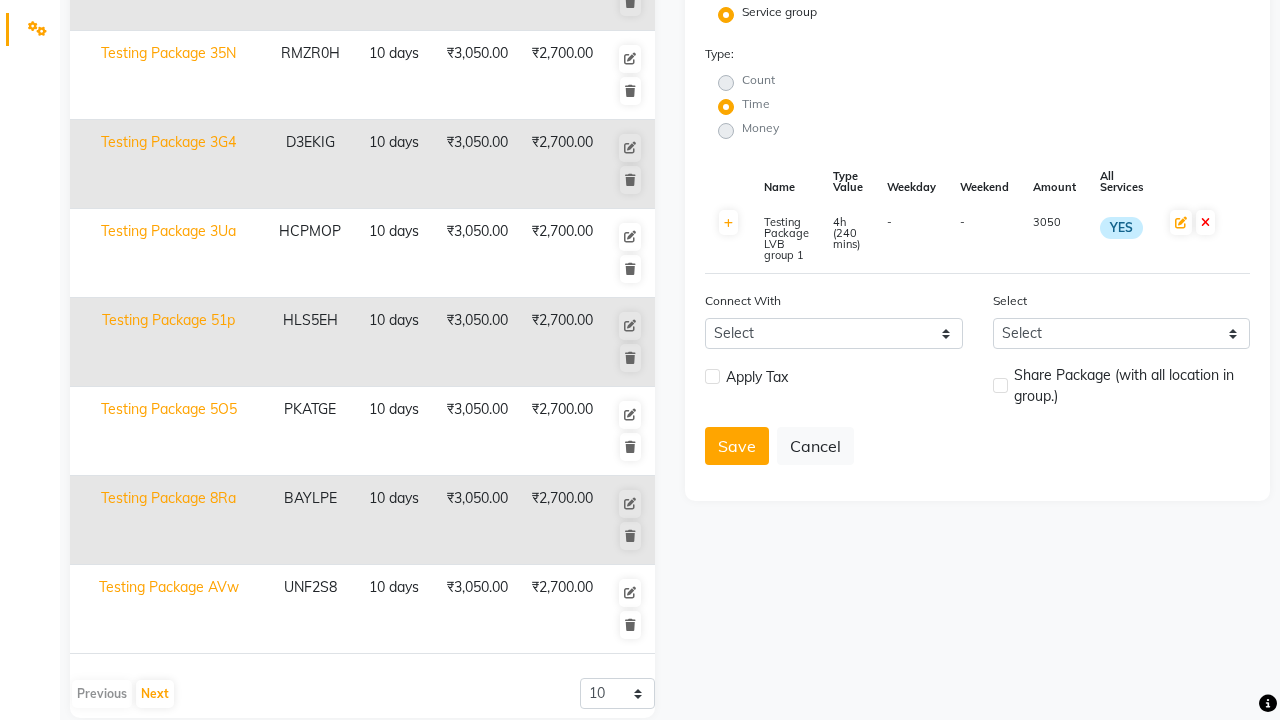 click 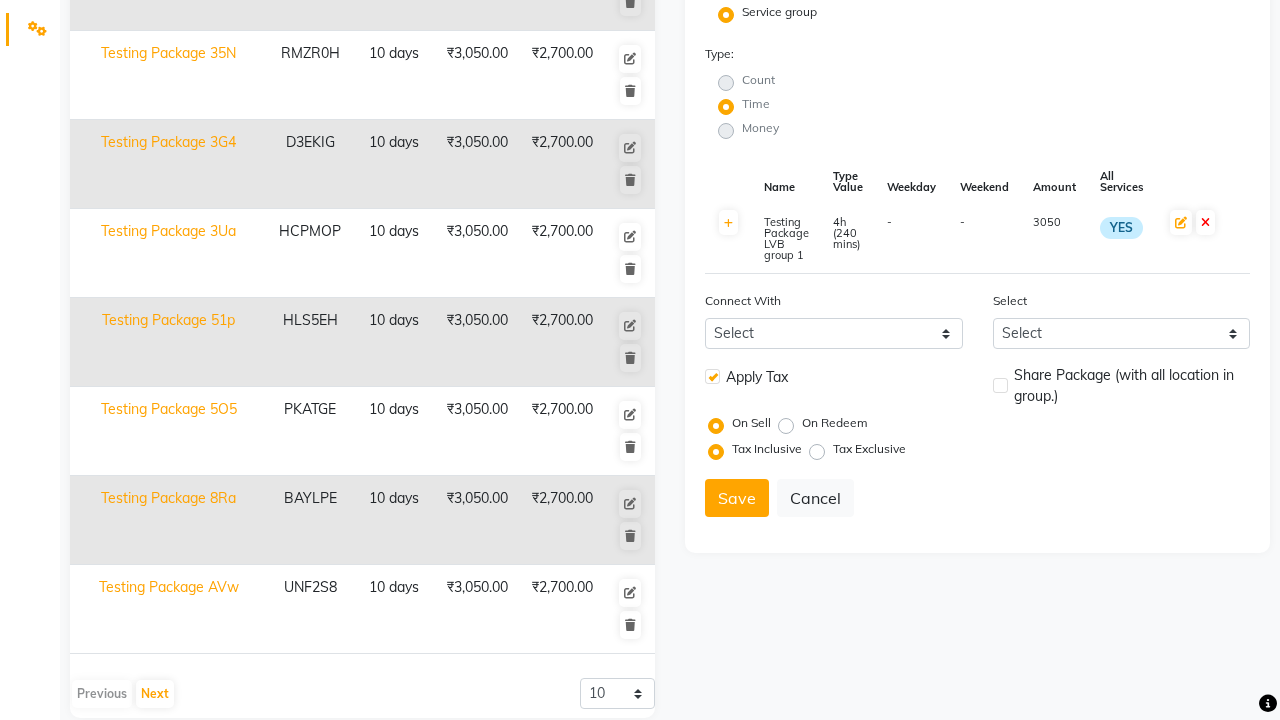 click 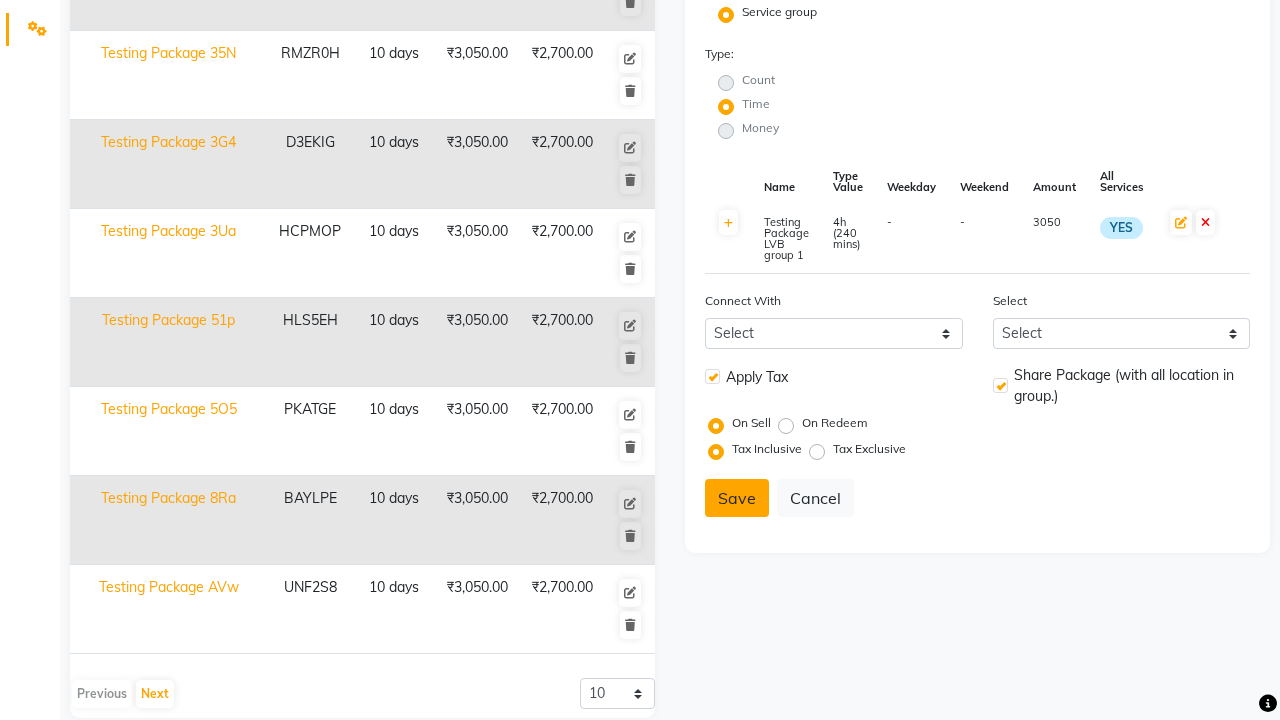 click on "Save" 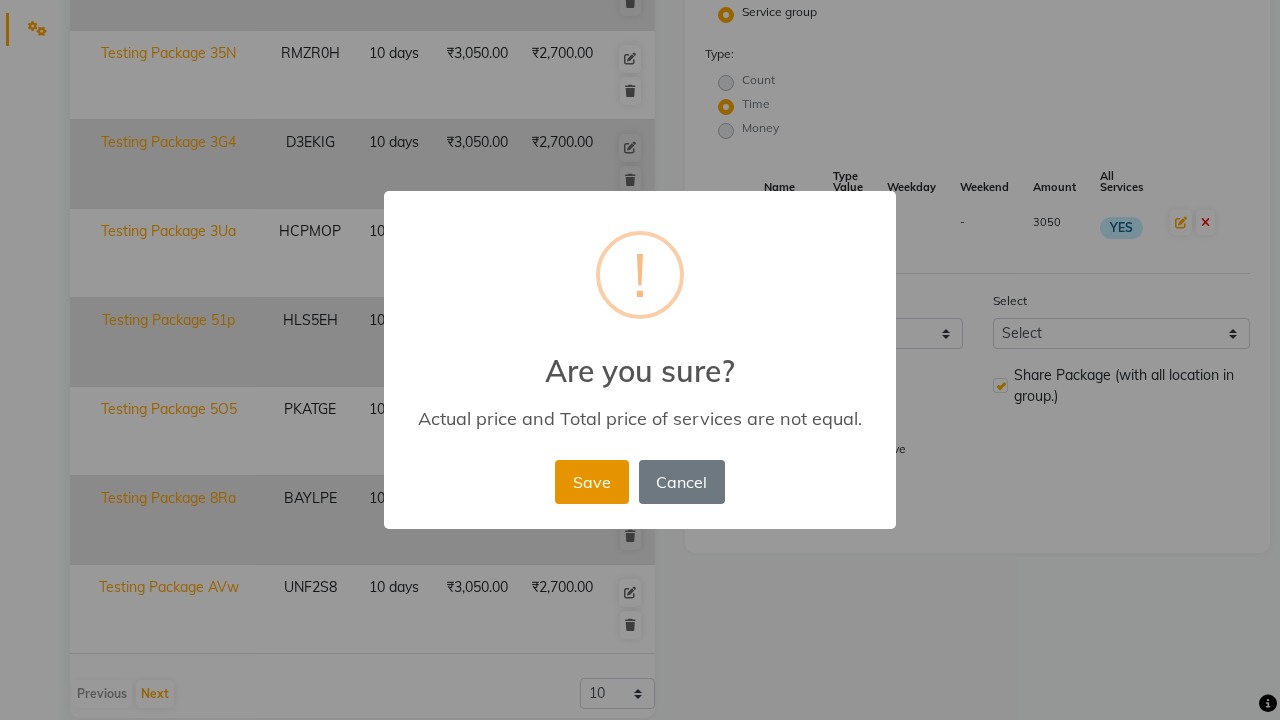 click on "Save" at bounding box center [591, 482] 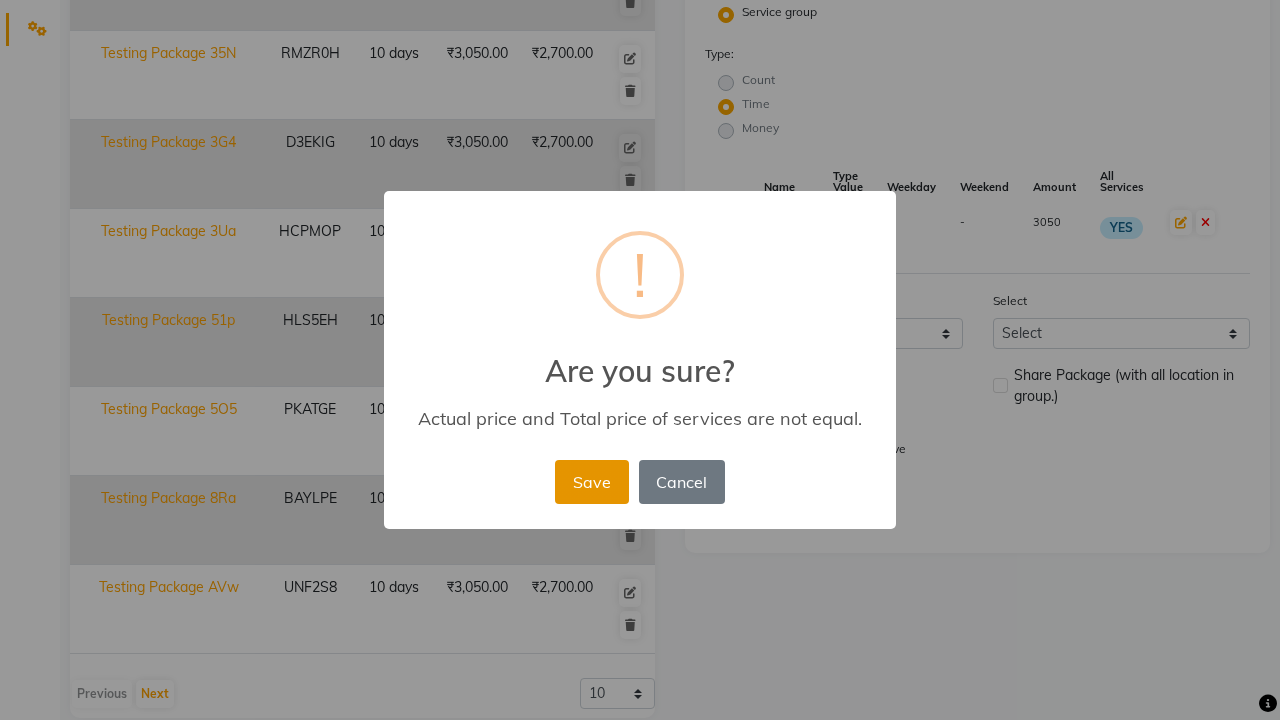 type 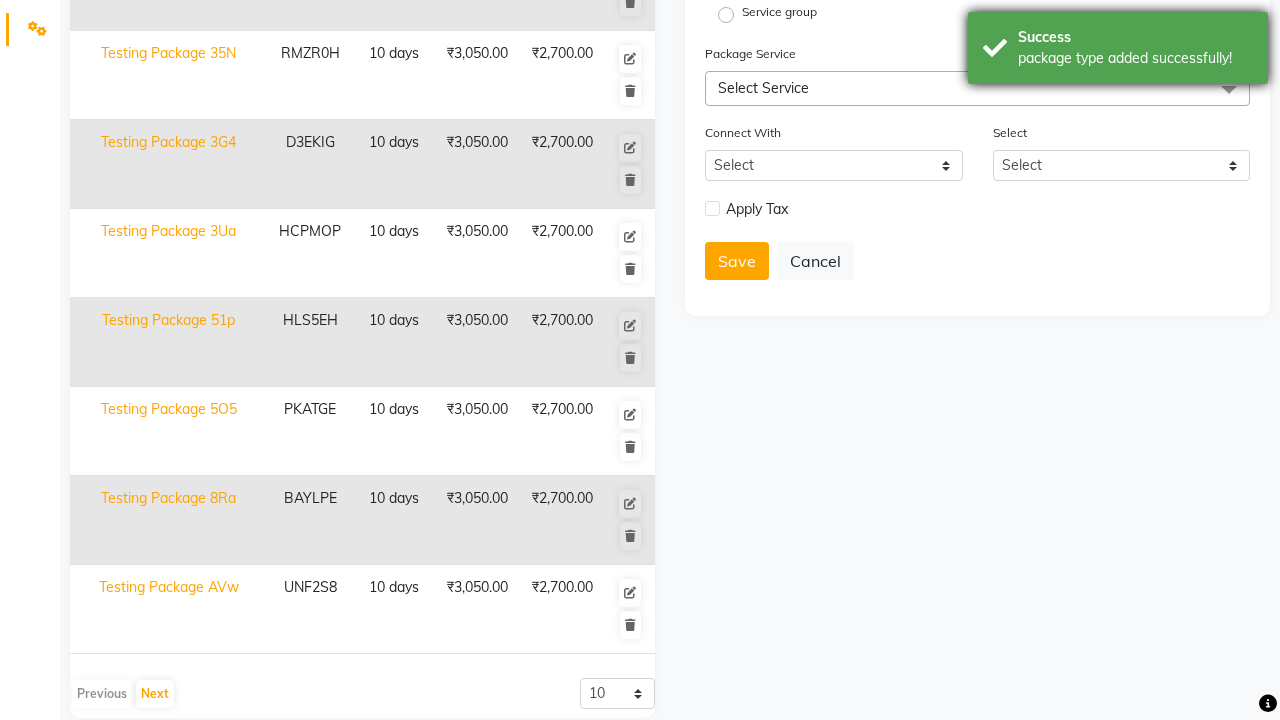 click on "package type added successfully!" at bounding box center (1135, 58) 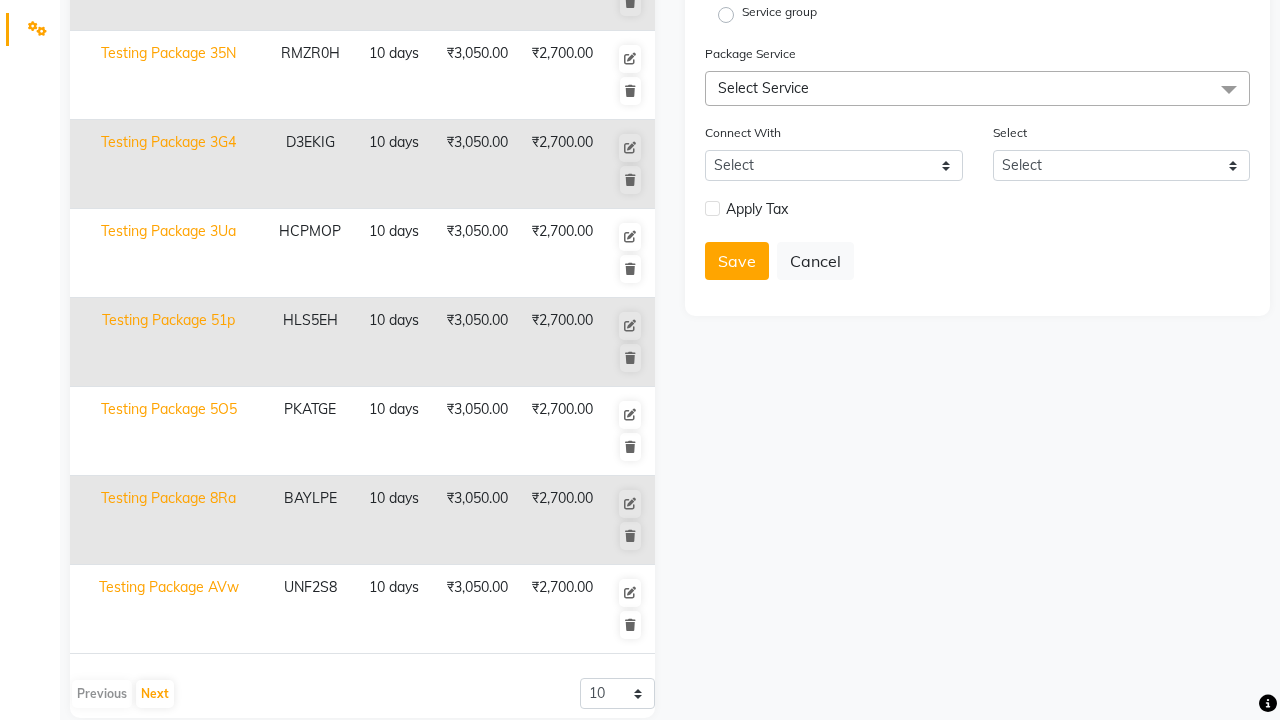 click at bounding box center (37, -463) 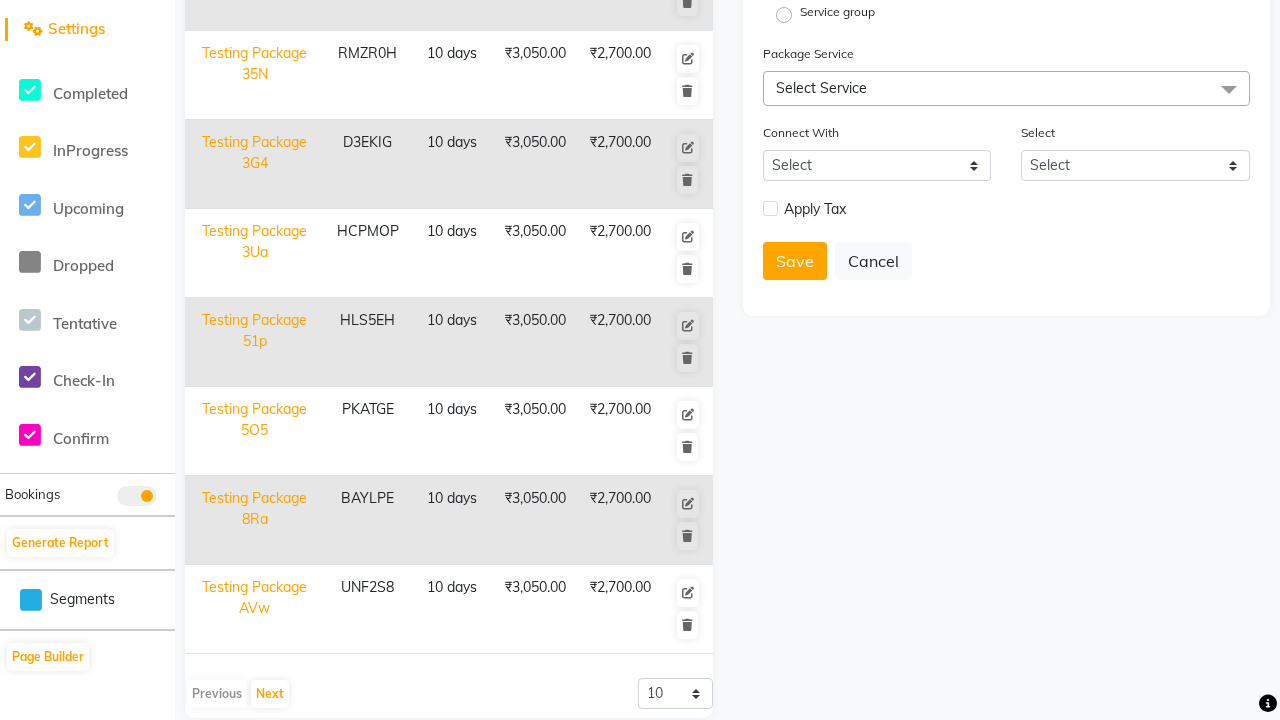 scroll, scrollTop: 0, scrollLeft: 0, axis: both 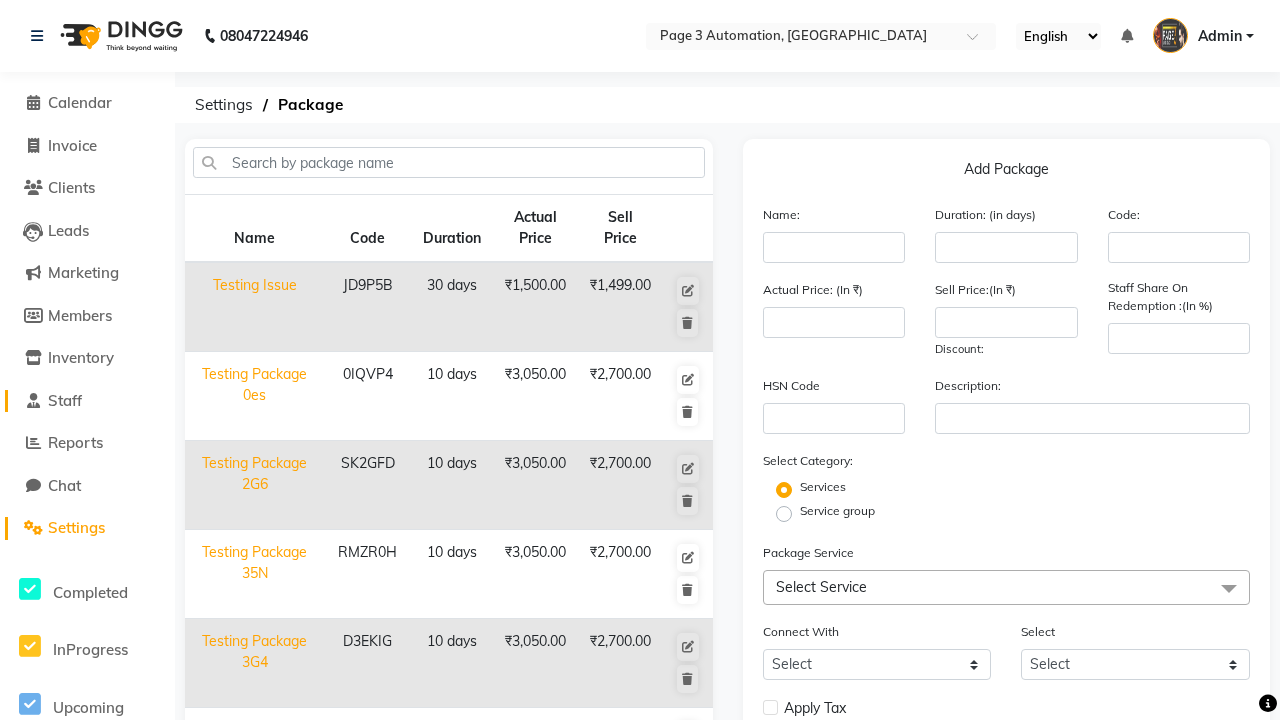 click on "Staff" 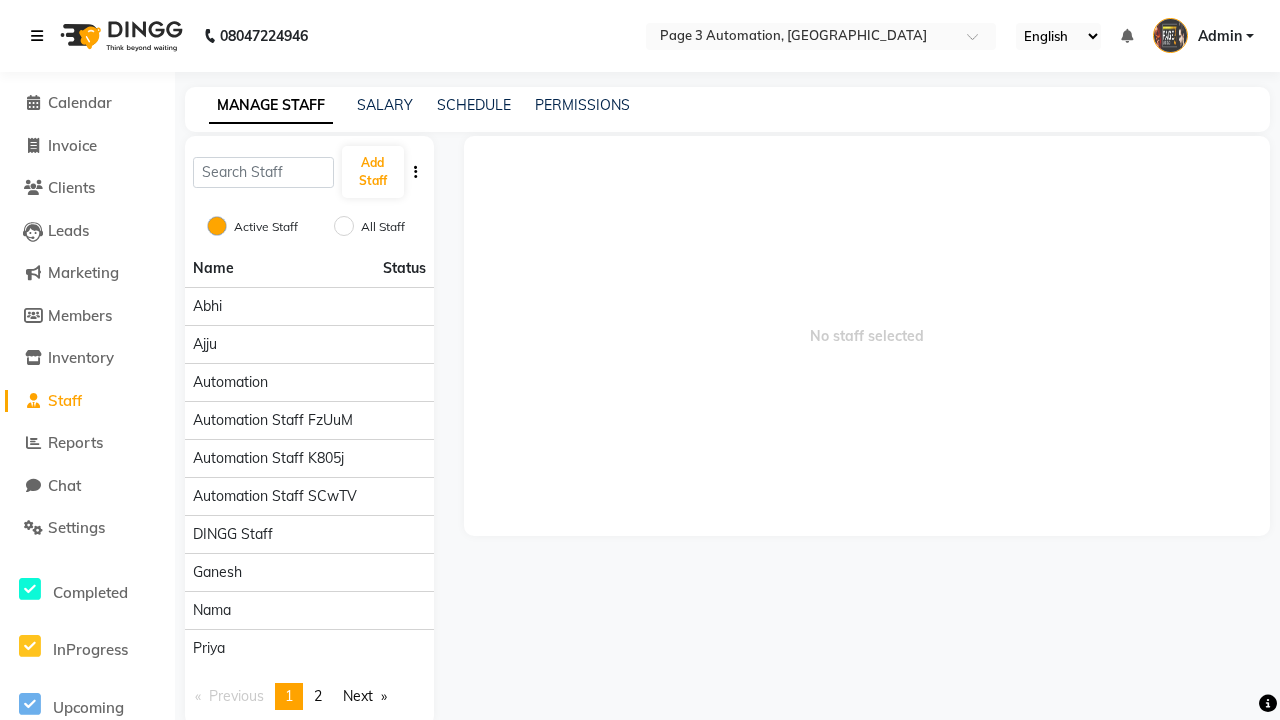 click at bounding box center (37, 36) 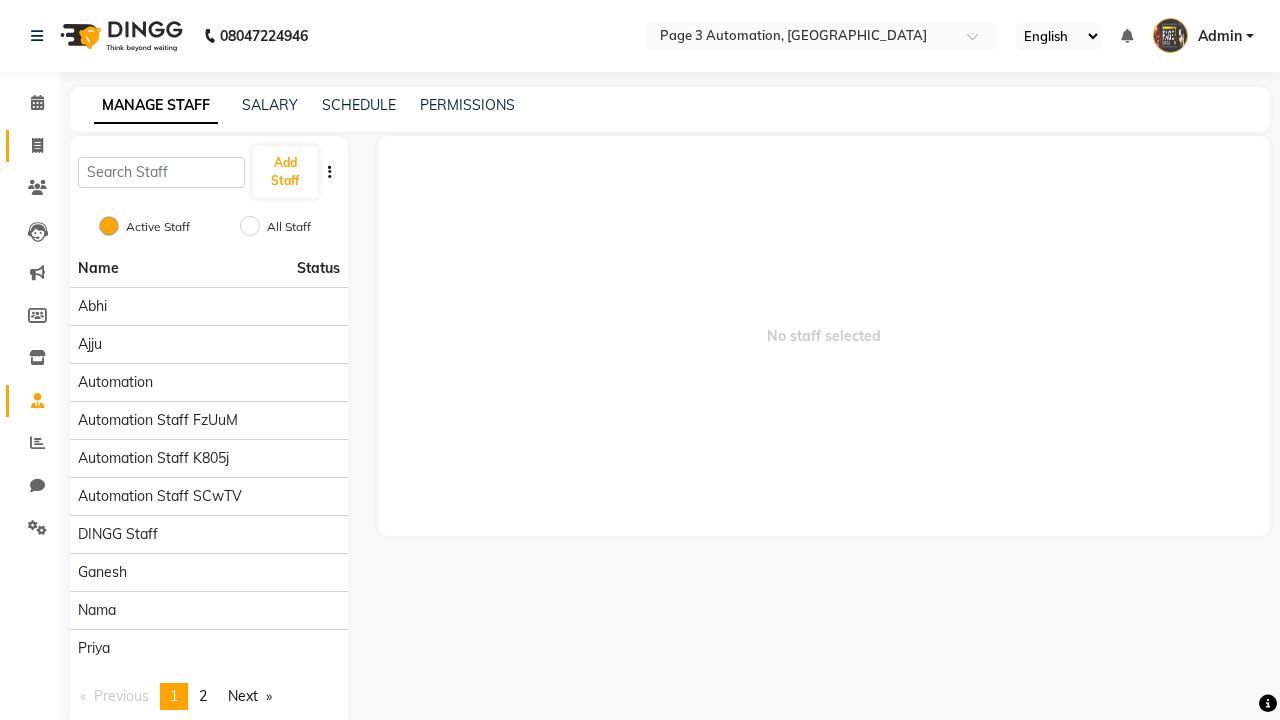 click 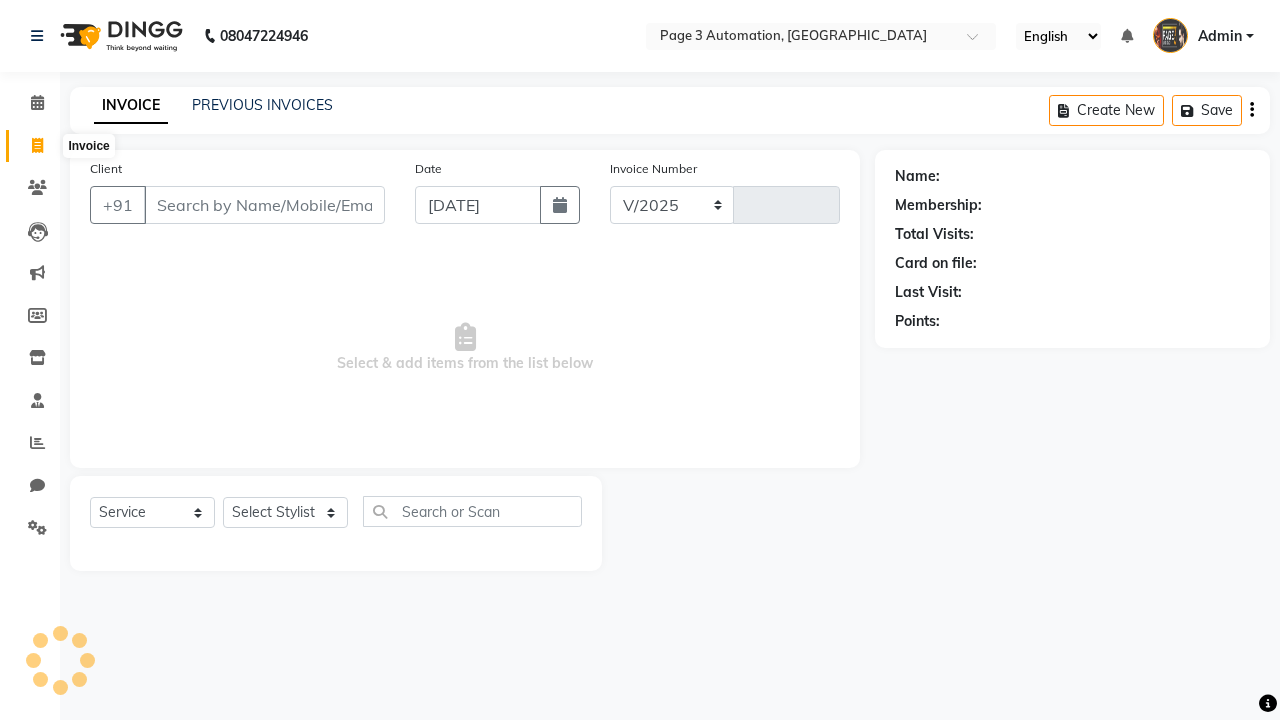select on "2774" 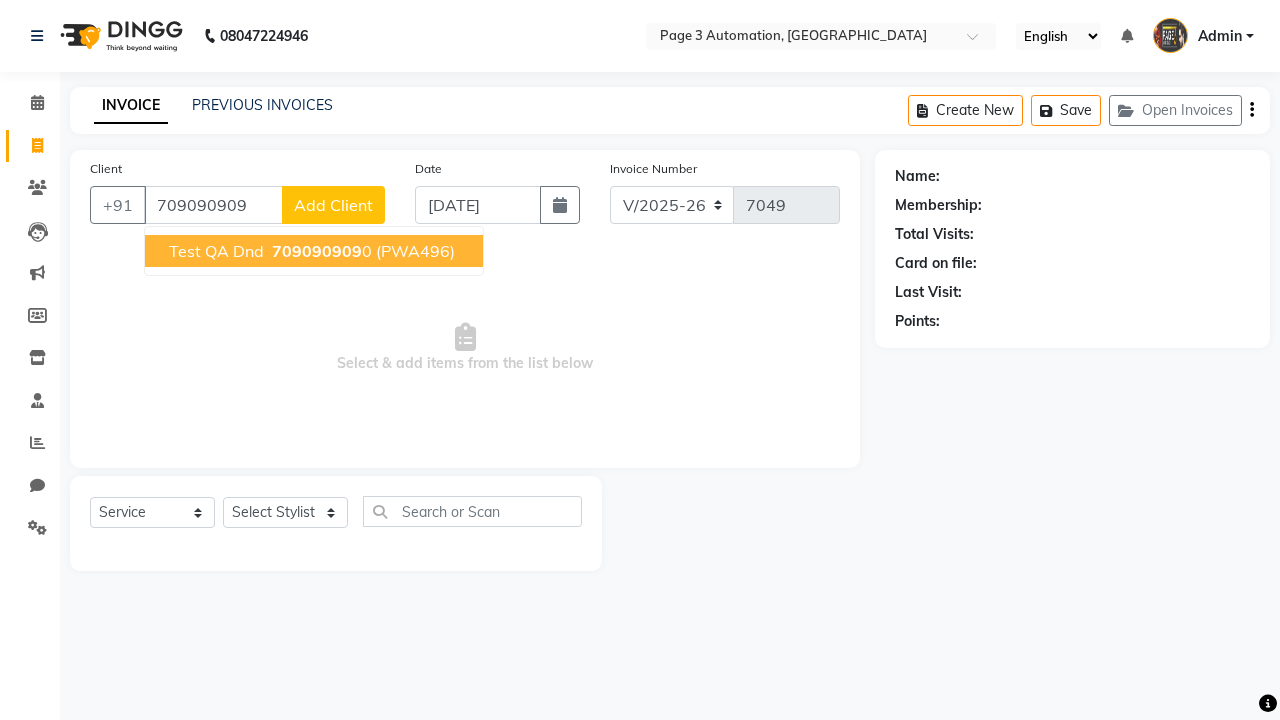 click on "709090909" at bounding box center [317, 251] 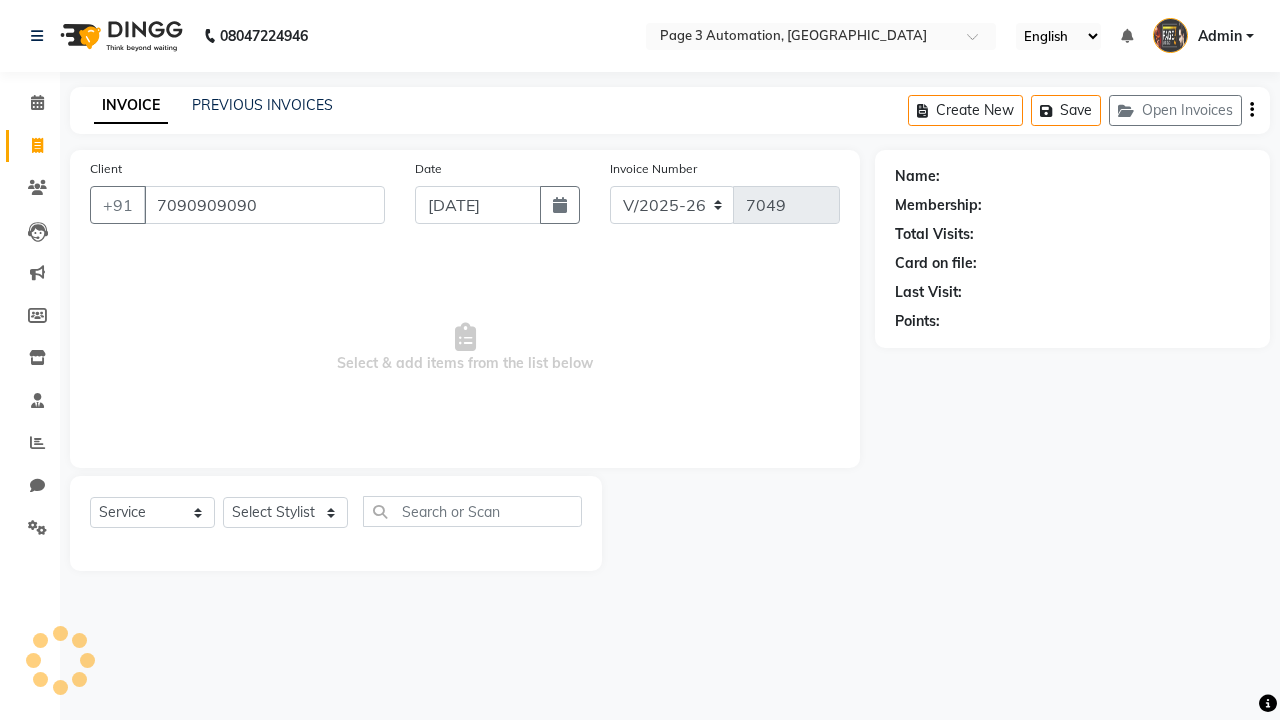 type on "7090909090" 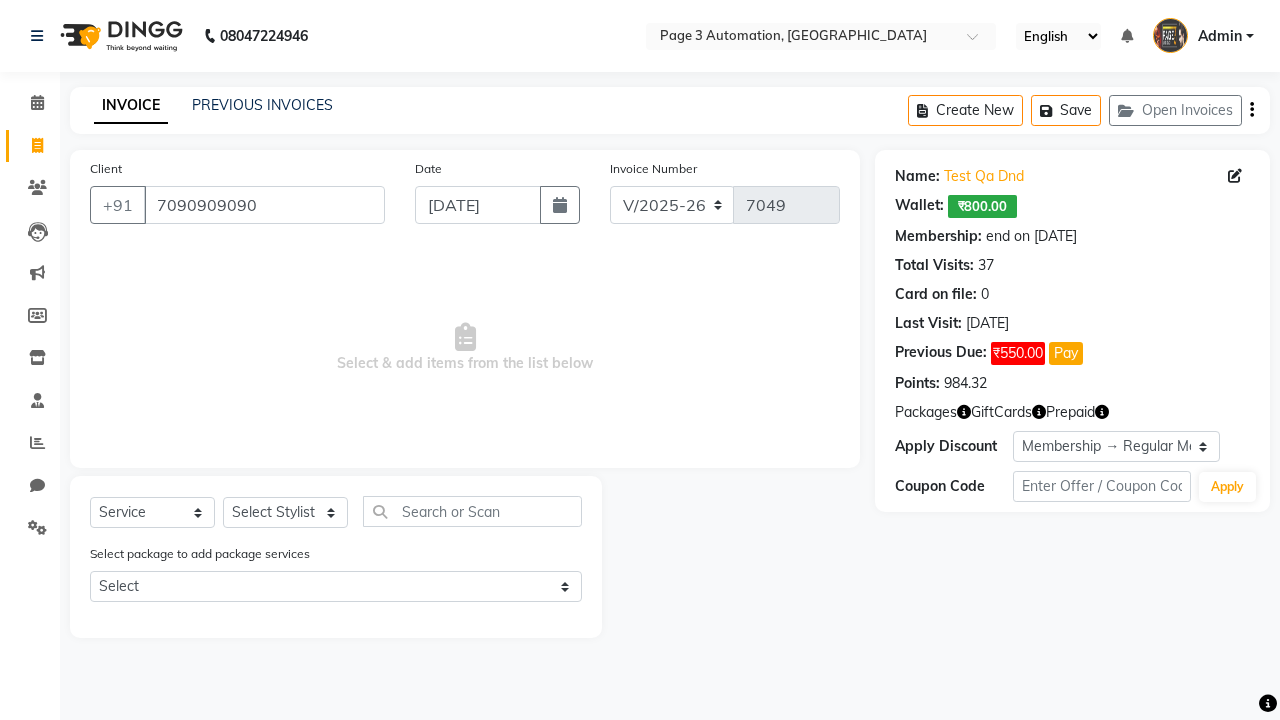 select on "0:" 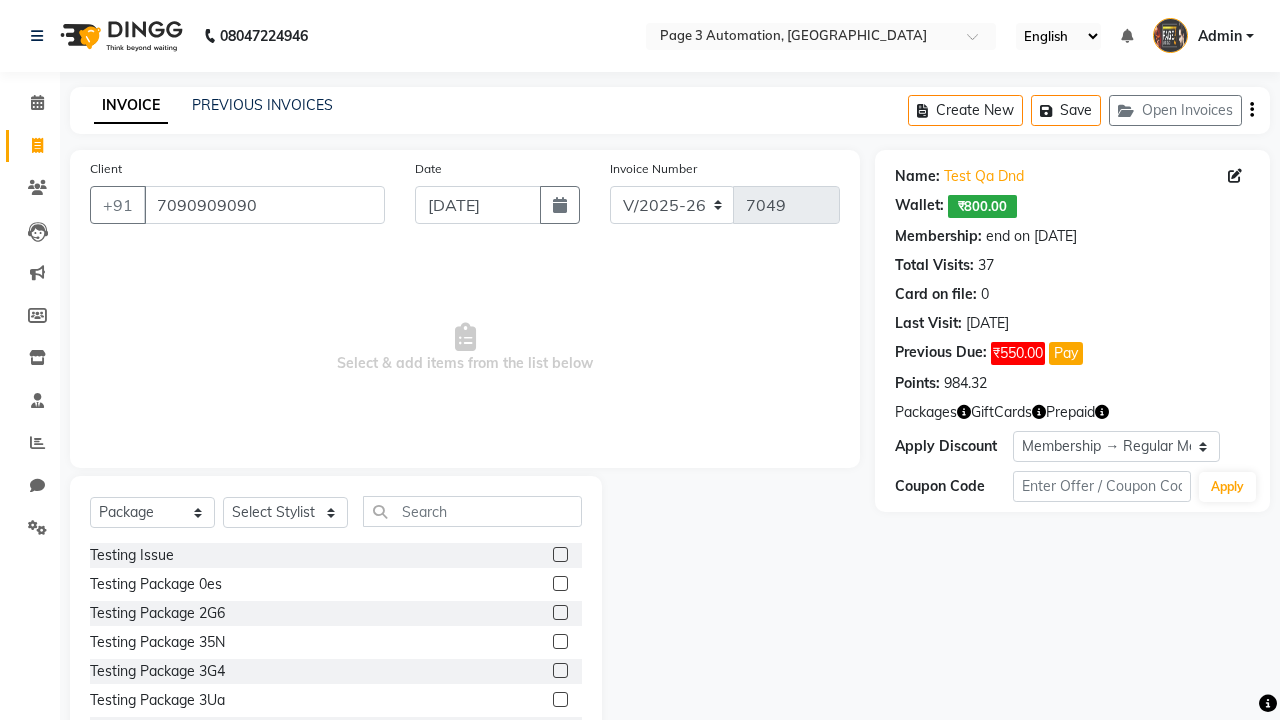 select on "71572" 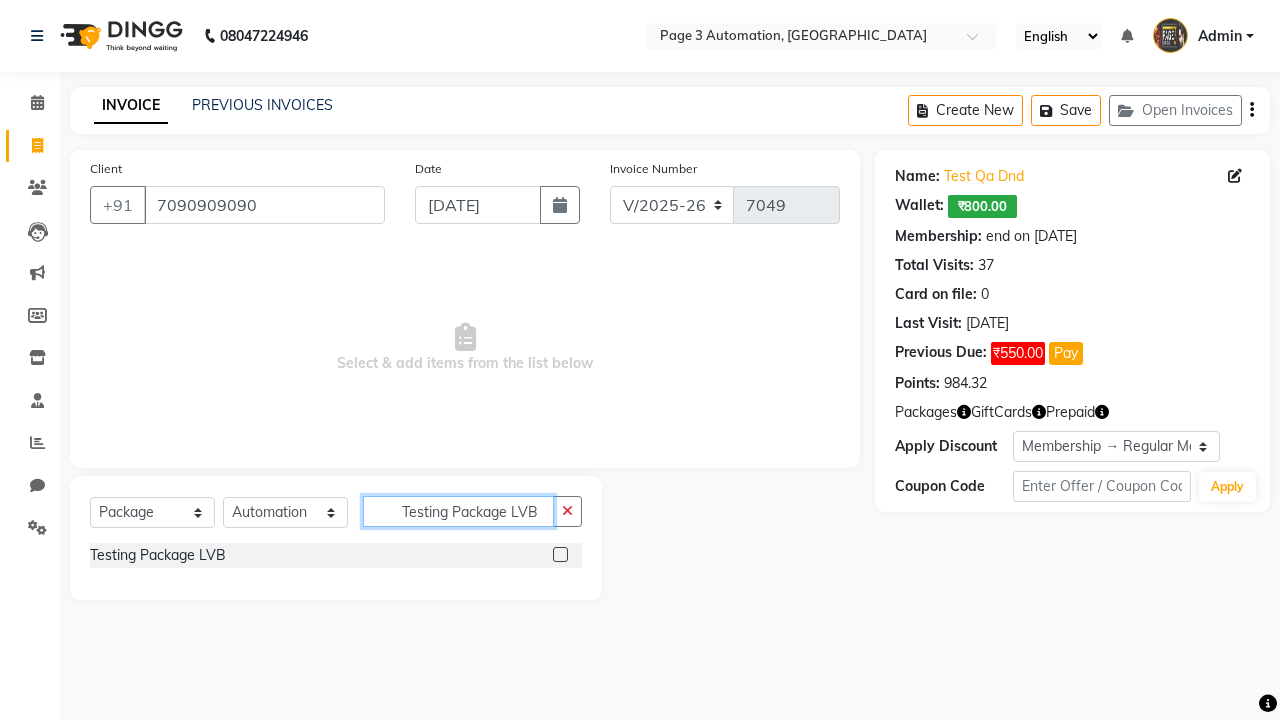 type on "Testing Package LVB" 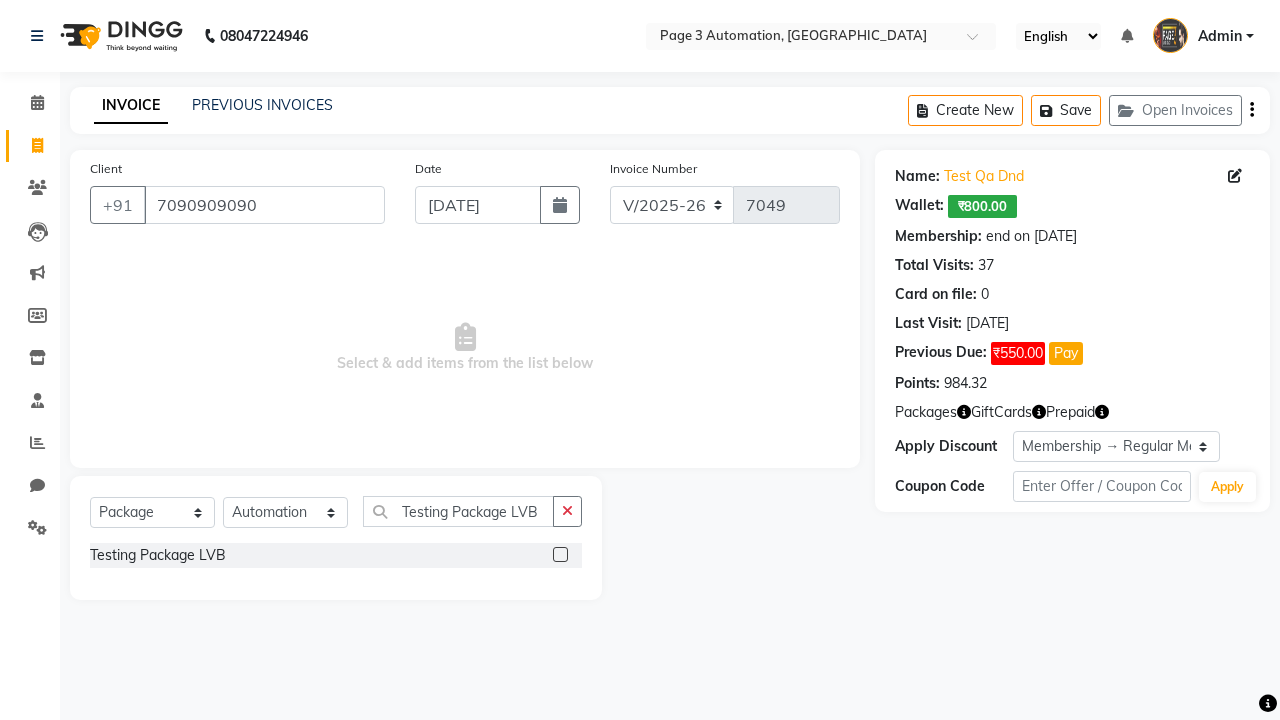 click 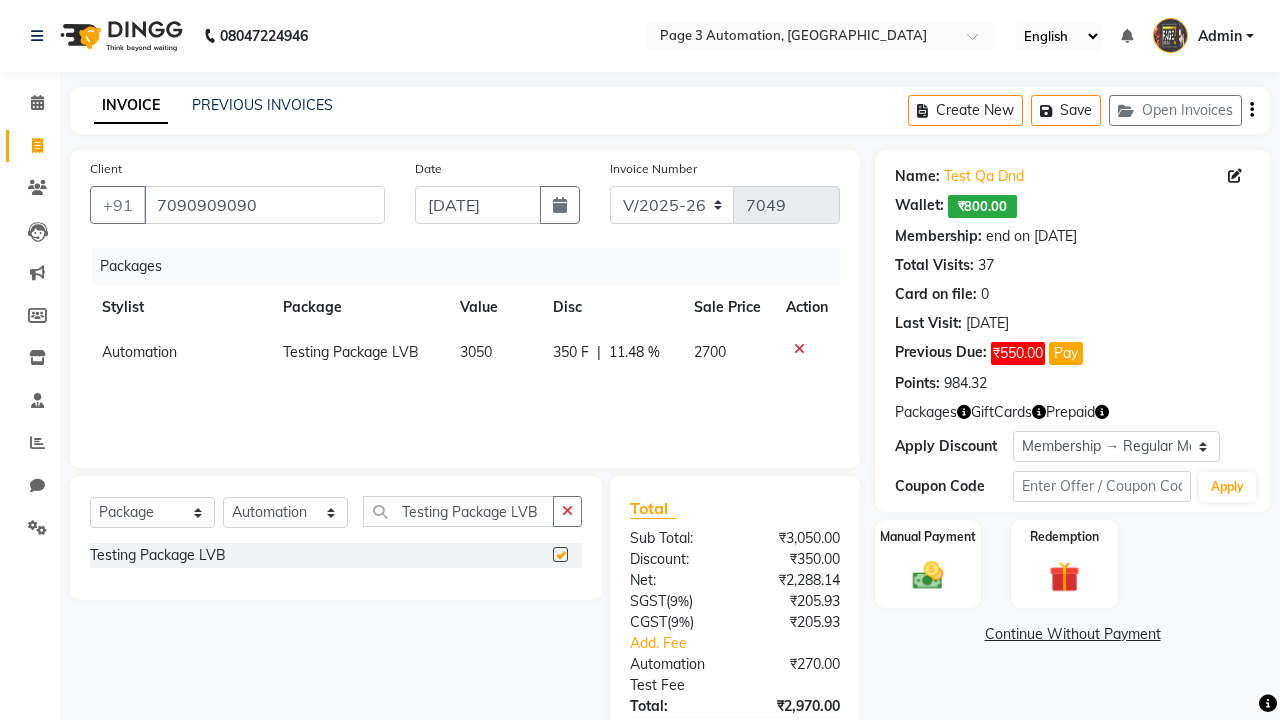 checkbox on "false" 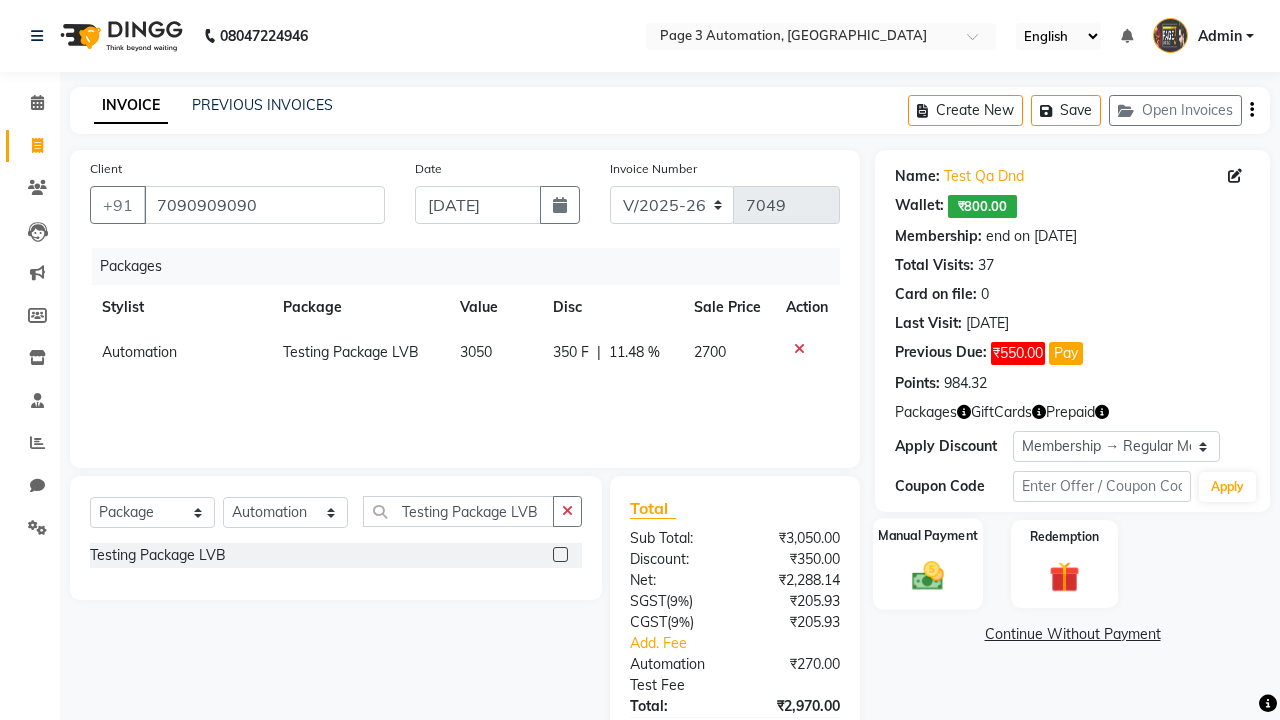 click 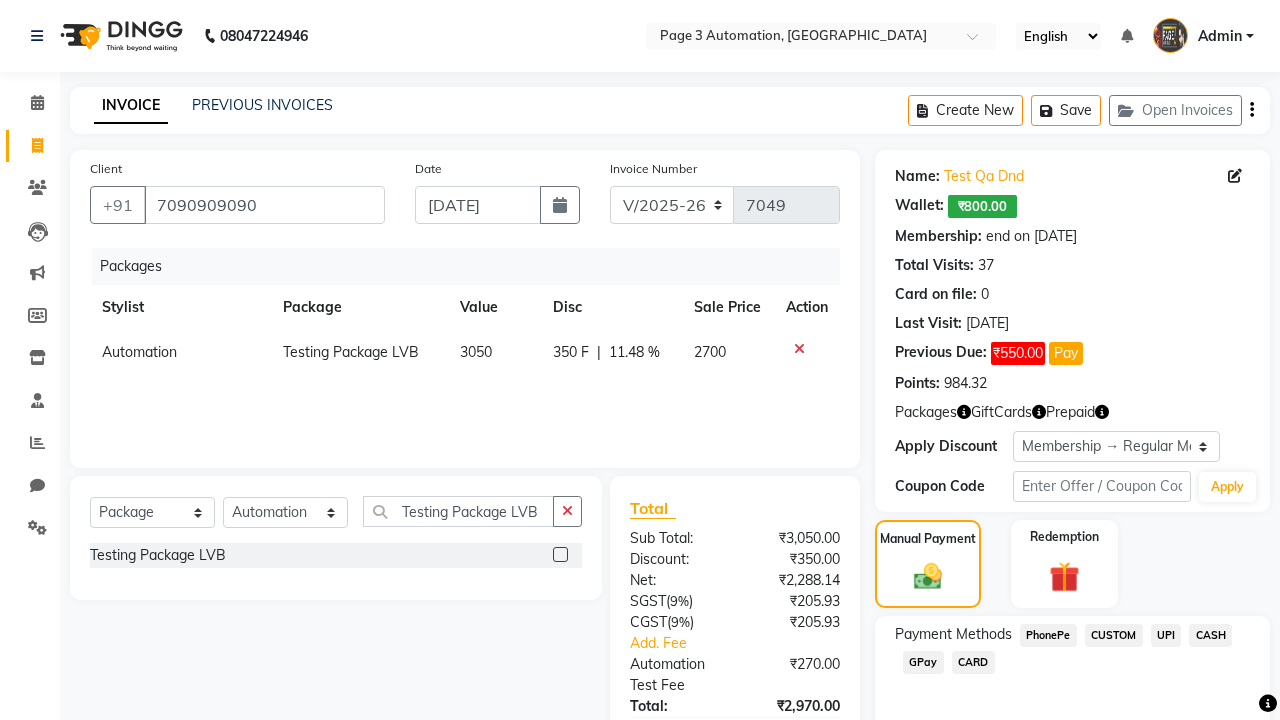click on "PhonePe" 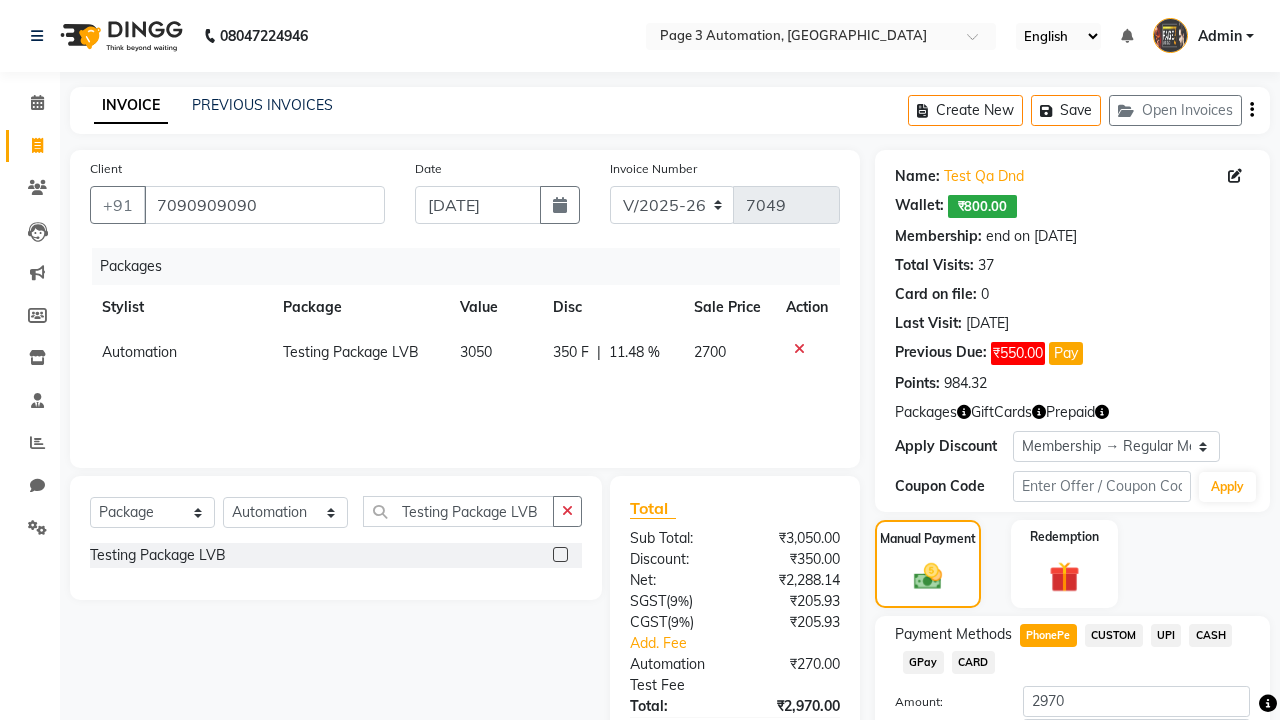 click on "Add Payment" 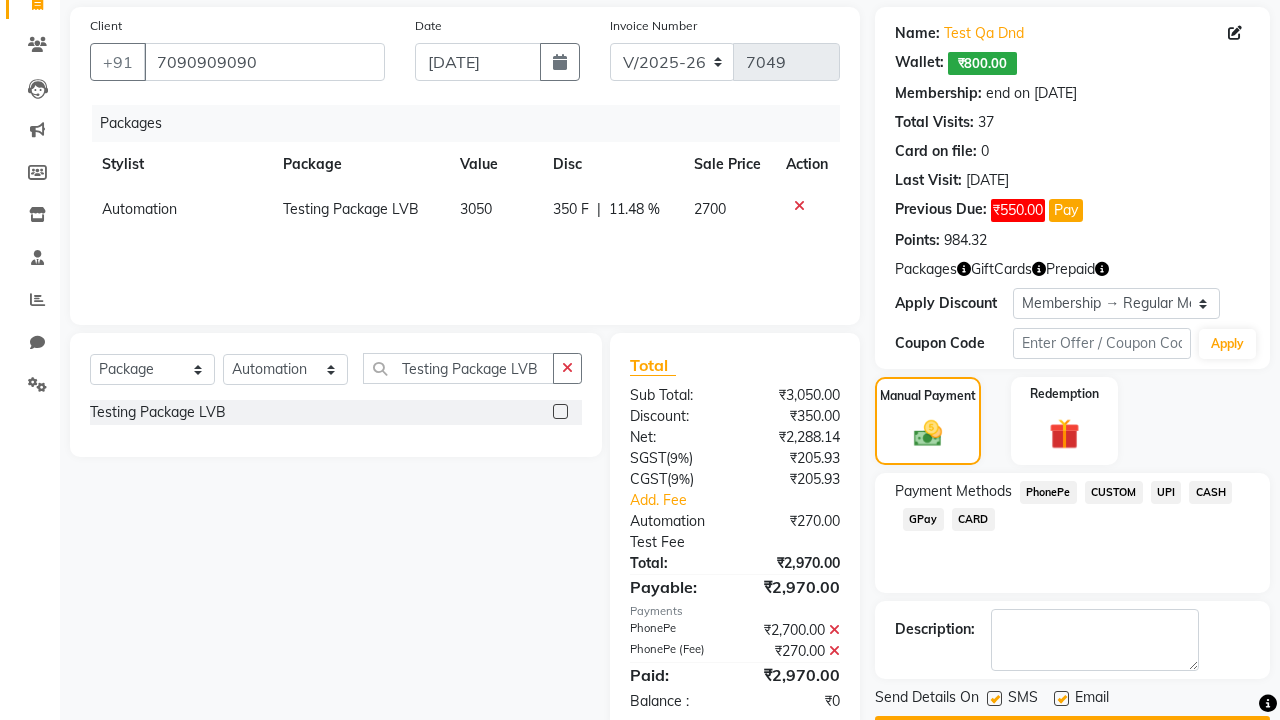click 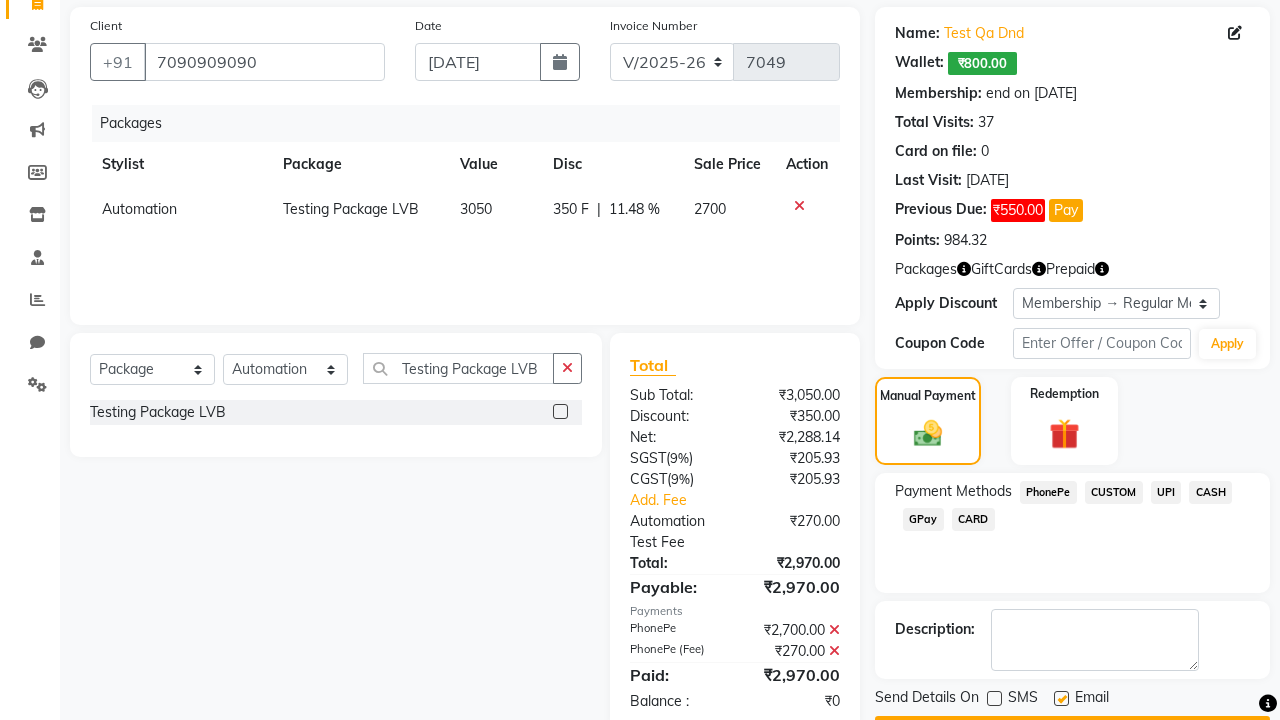 click 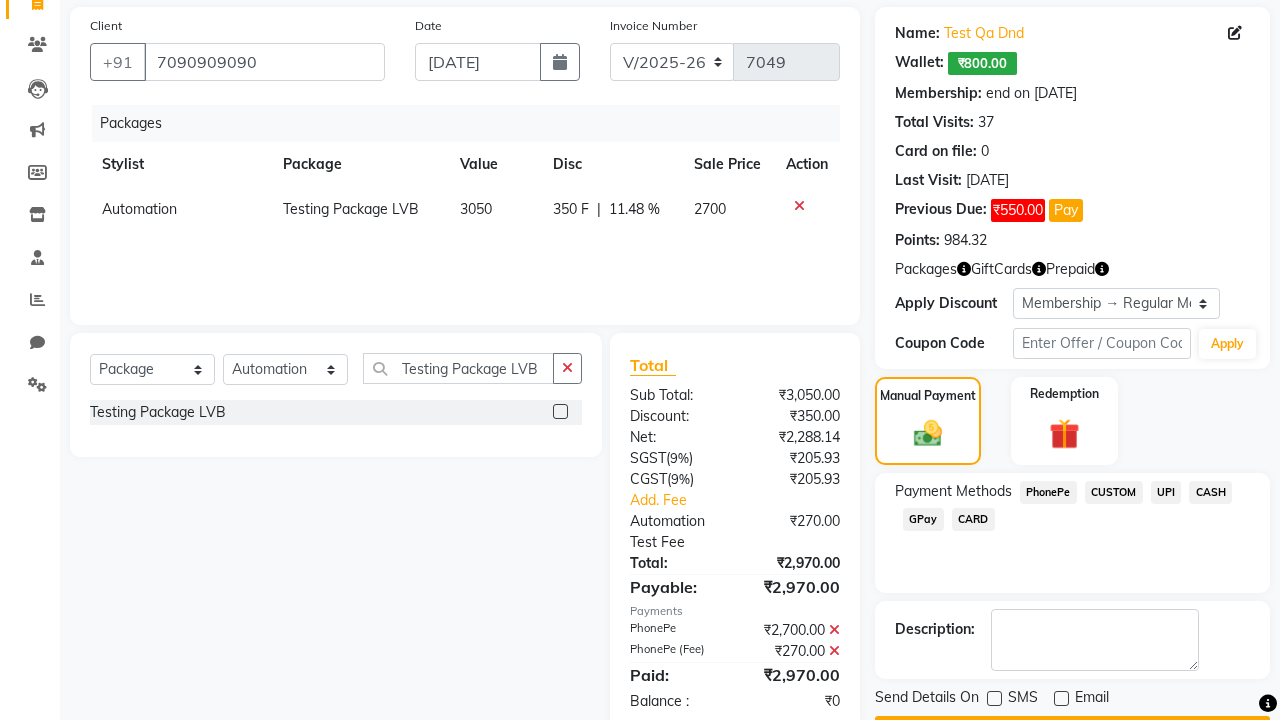 click on "Checkout" 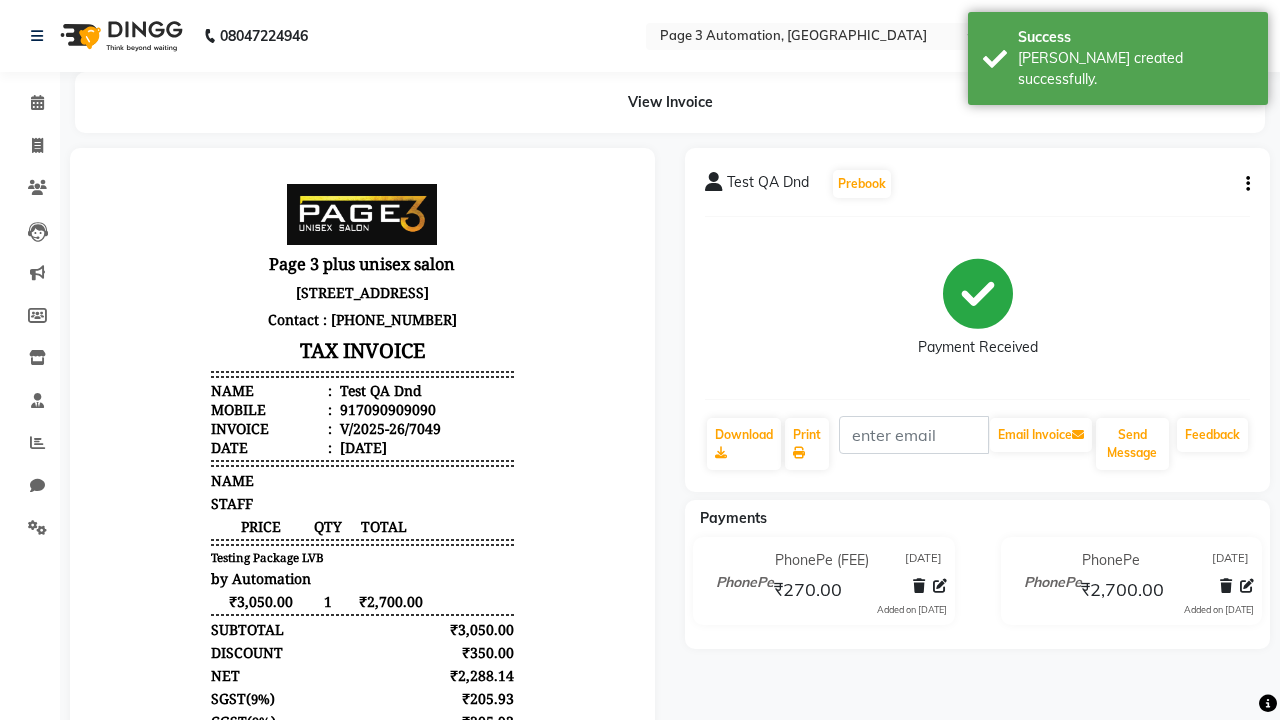 scroll, scrollTop: 0, scrollLeft: 0, axis: both 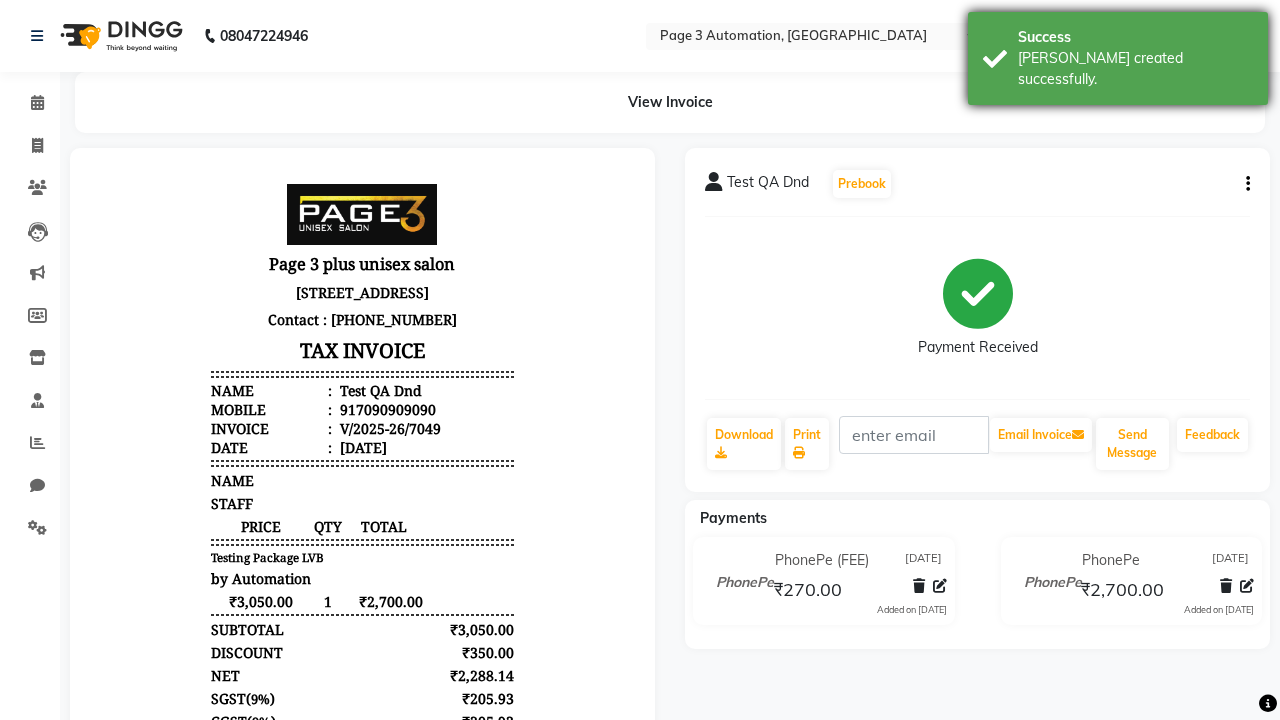 click on "[PERSON_NAME] created successfully." at bounding box center (1135, 69) 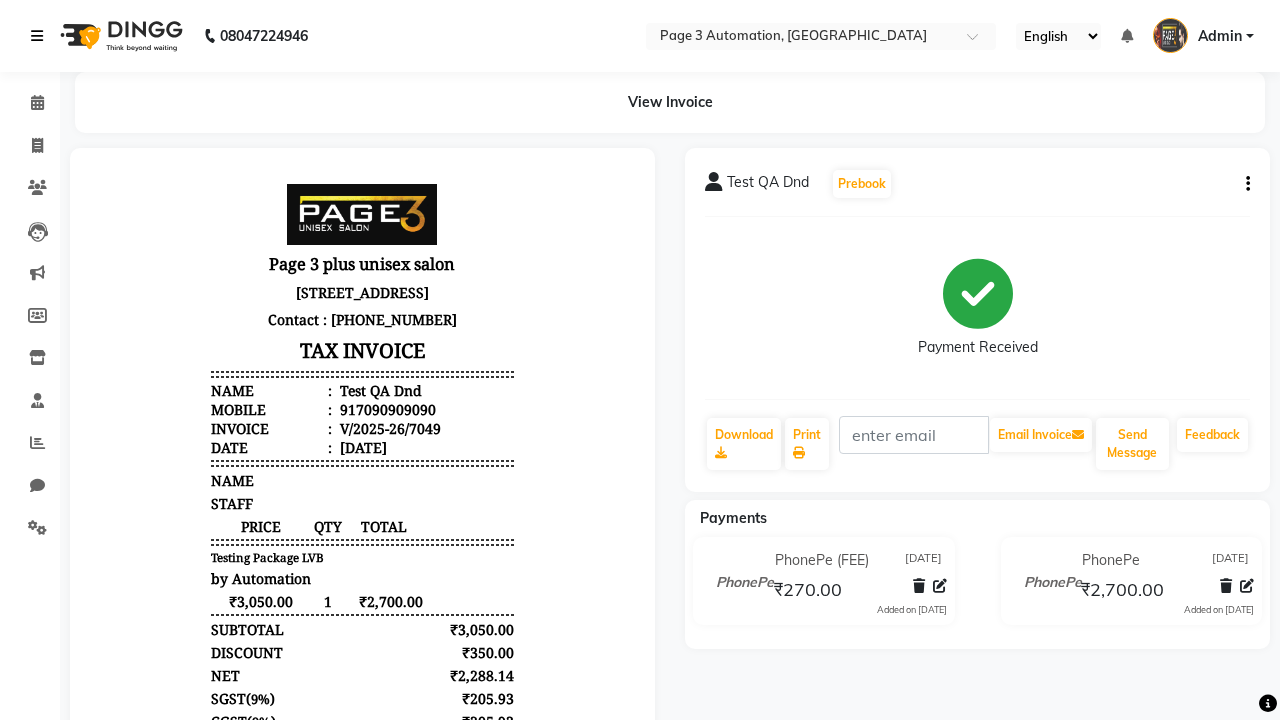 click at bounding box center (37, 36) 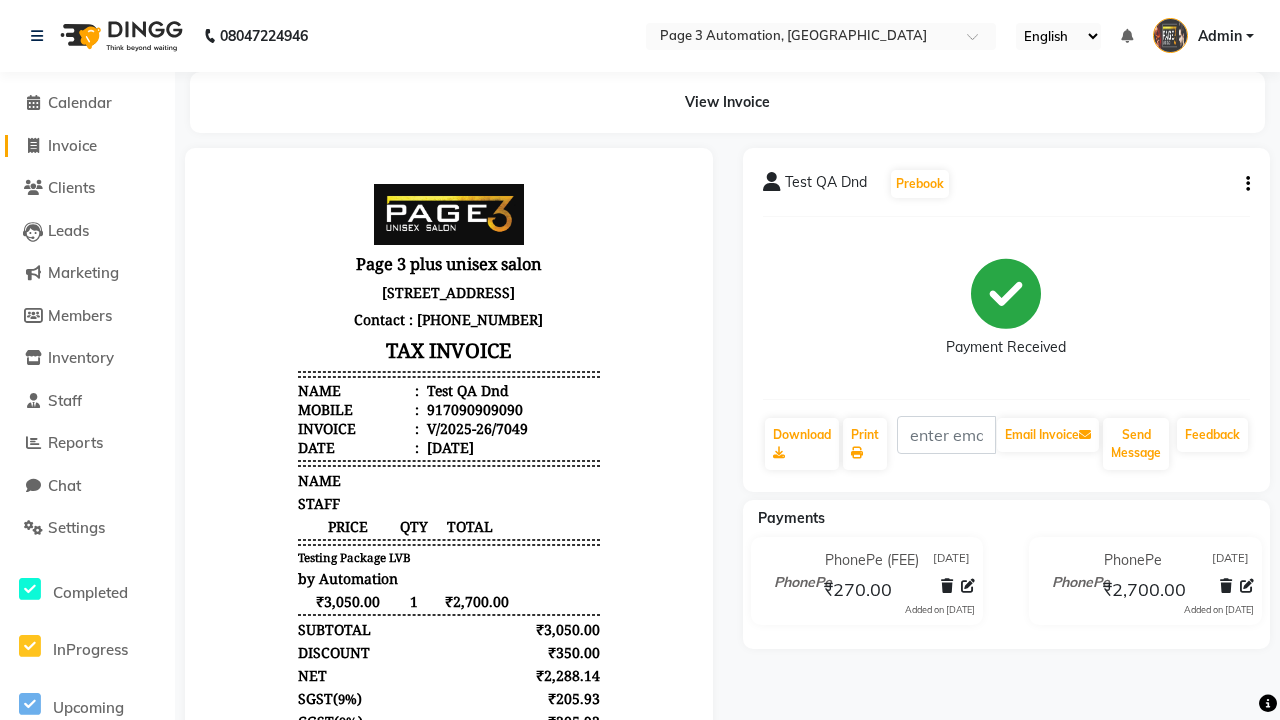 click on "Invoice" 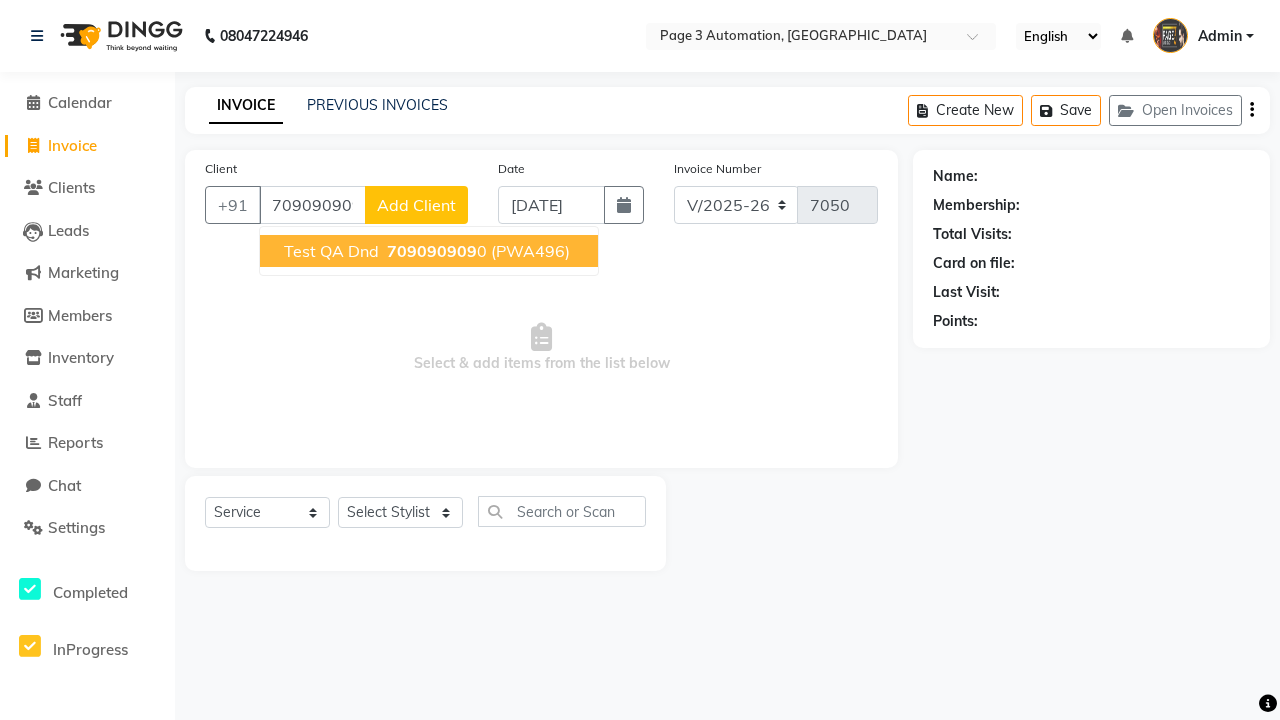 click on "709090909" at bounding box center [432, 251] 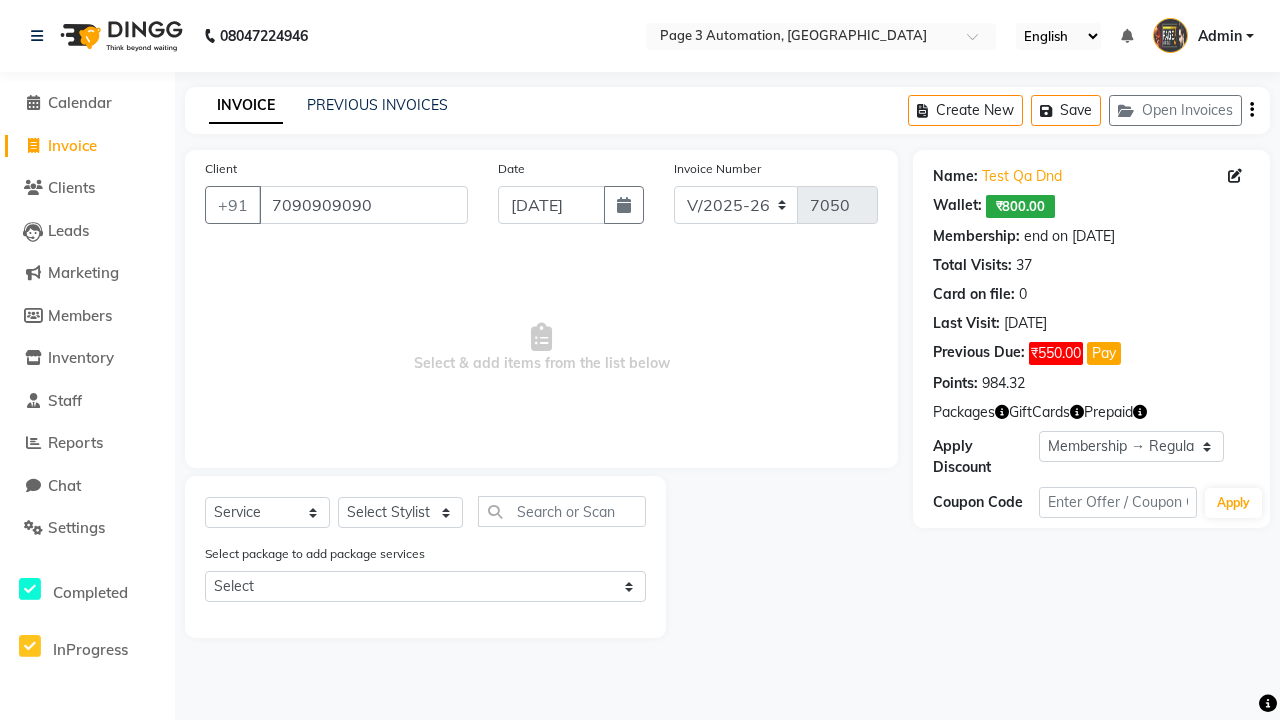 select on "0:" 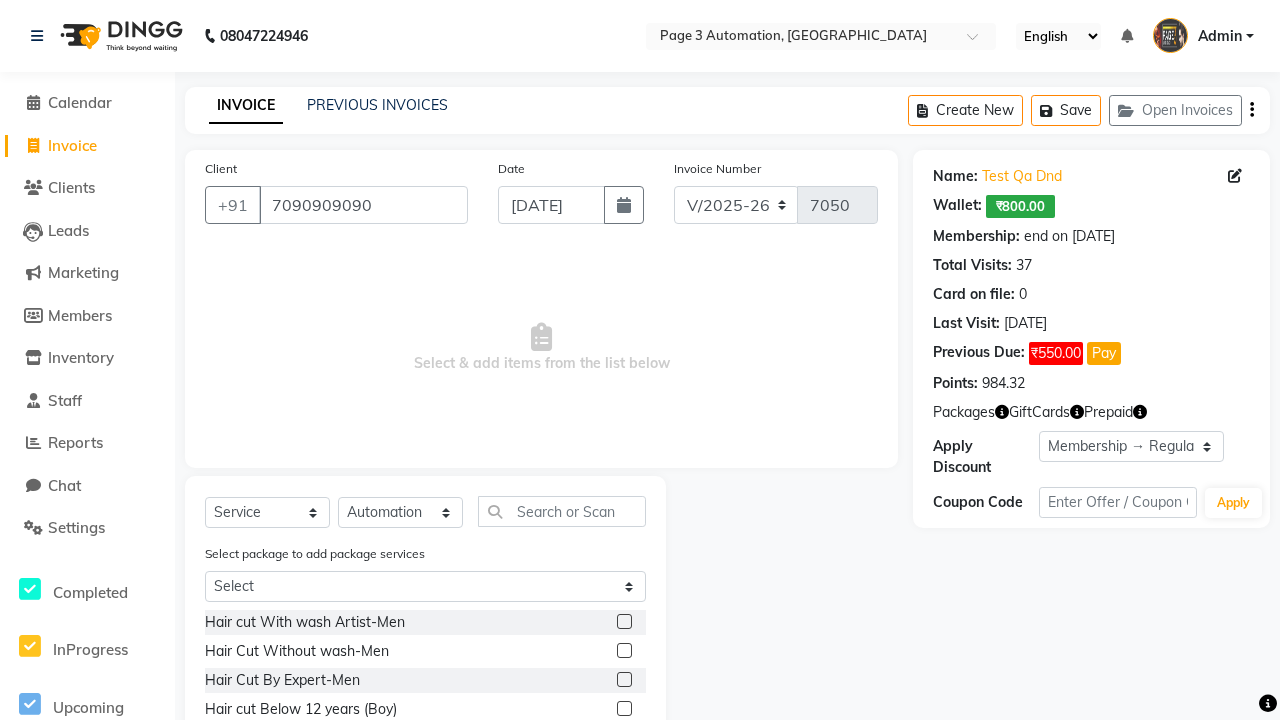 click 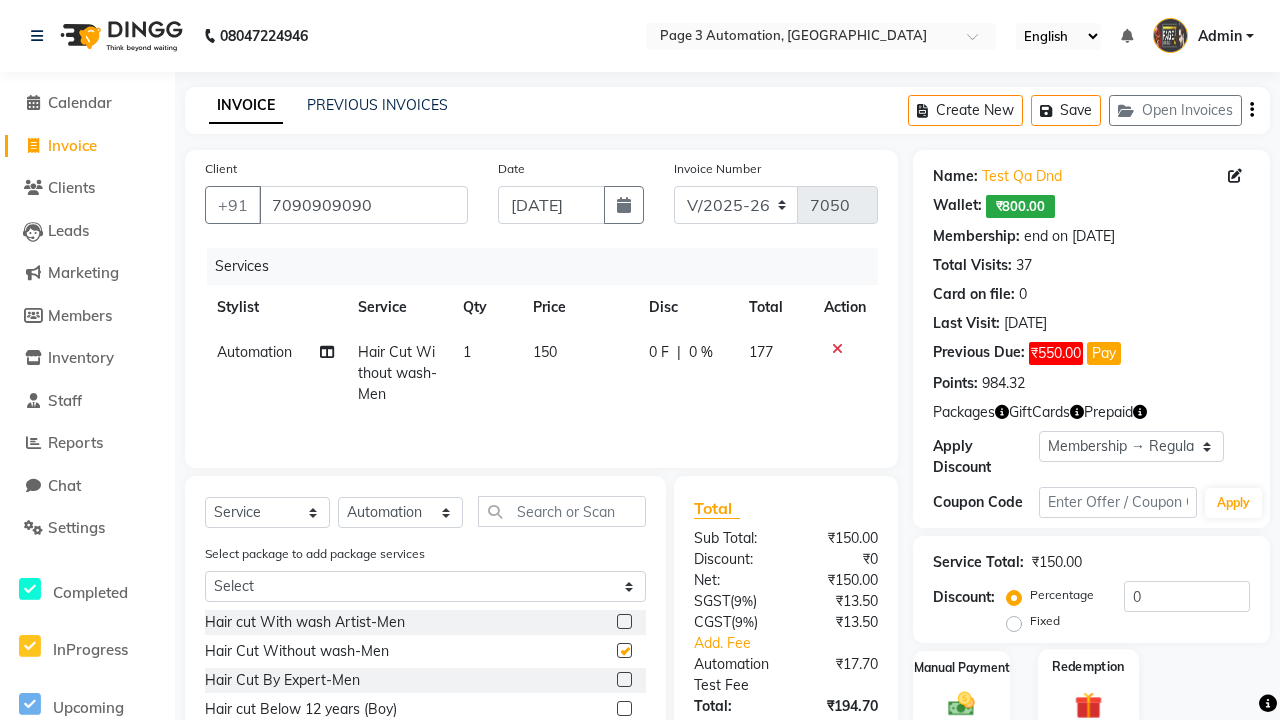 click 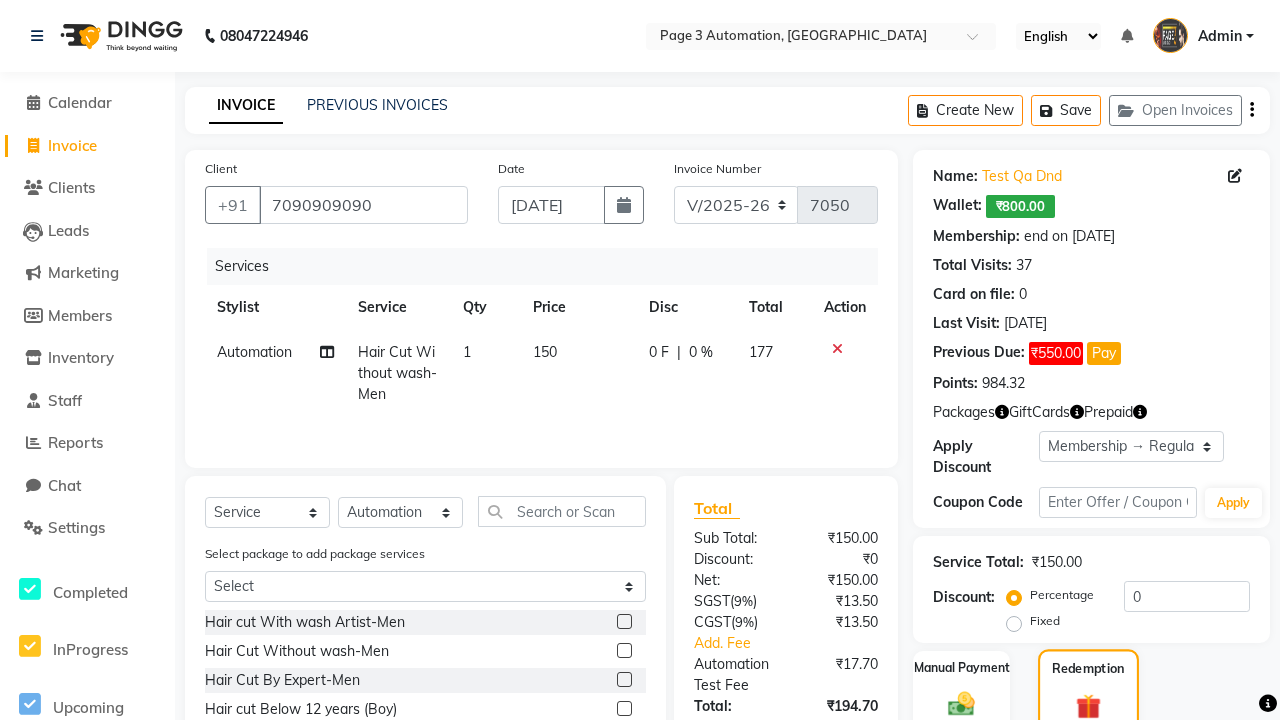 checkbox on "false" 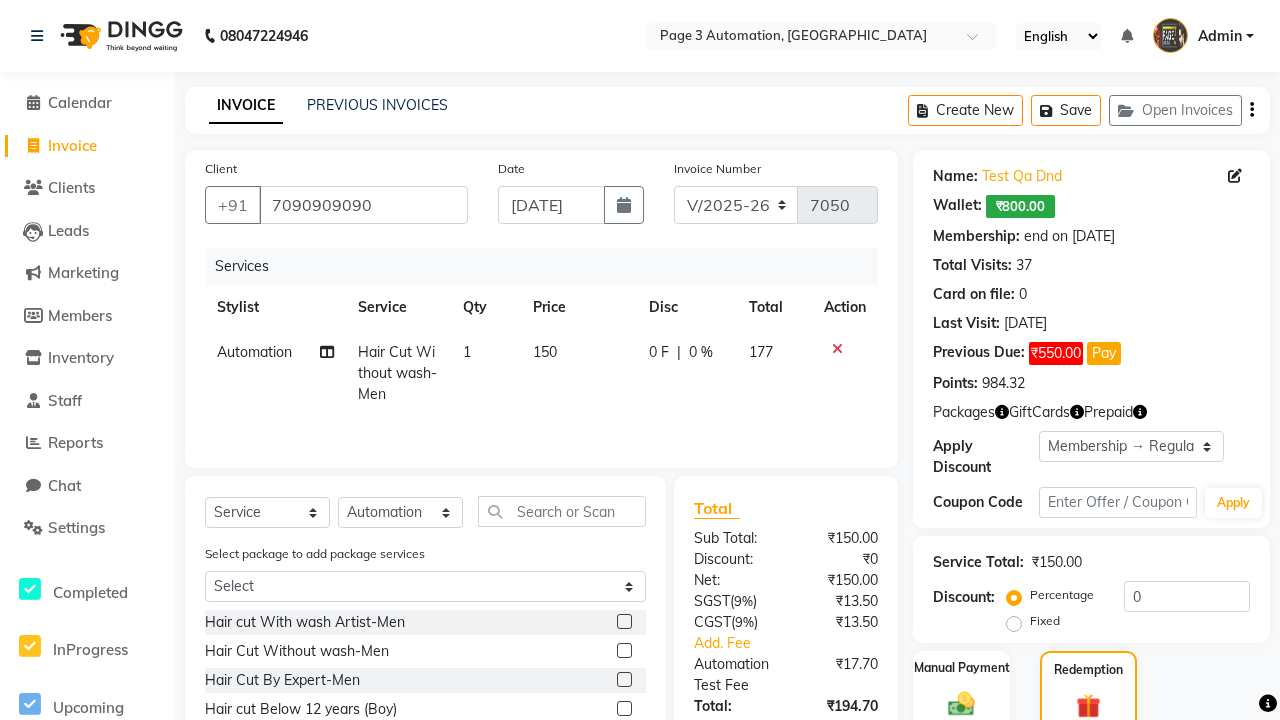 click on "Package  5" 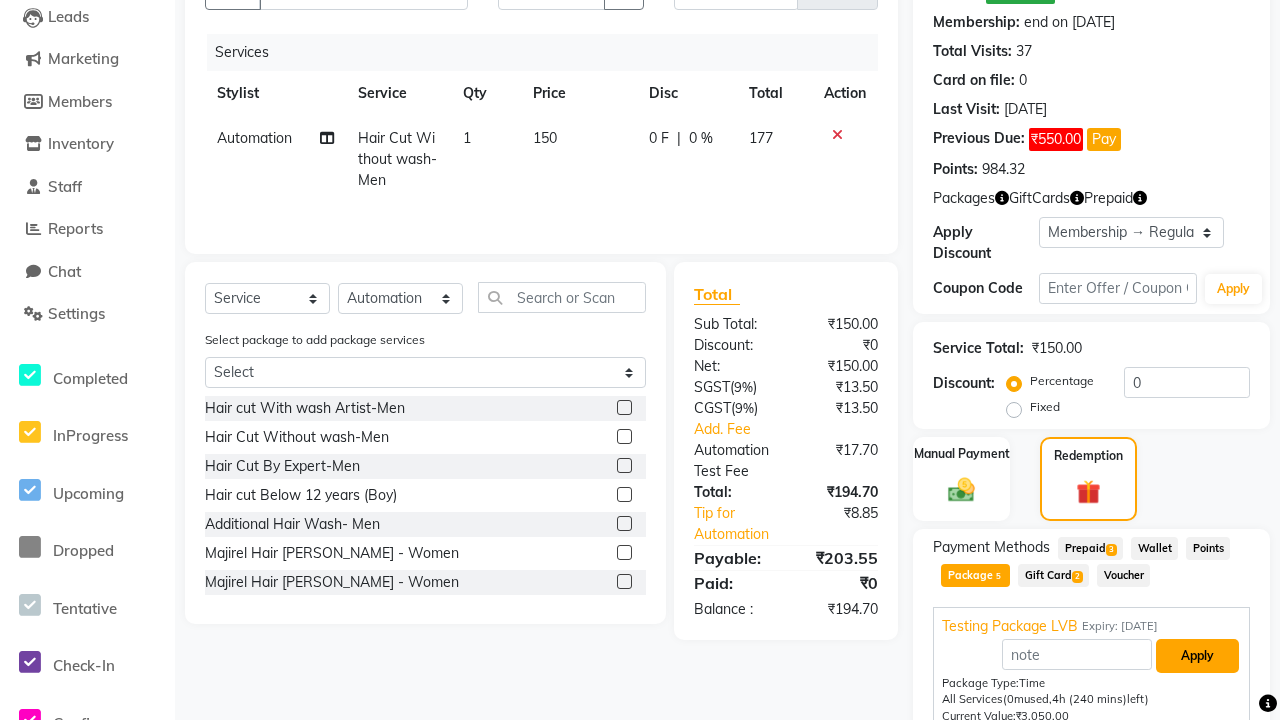 click on "Apply" at bounding box center [1197, 656] 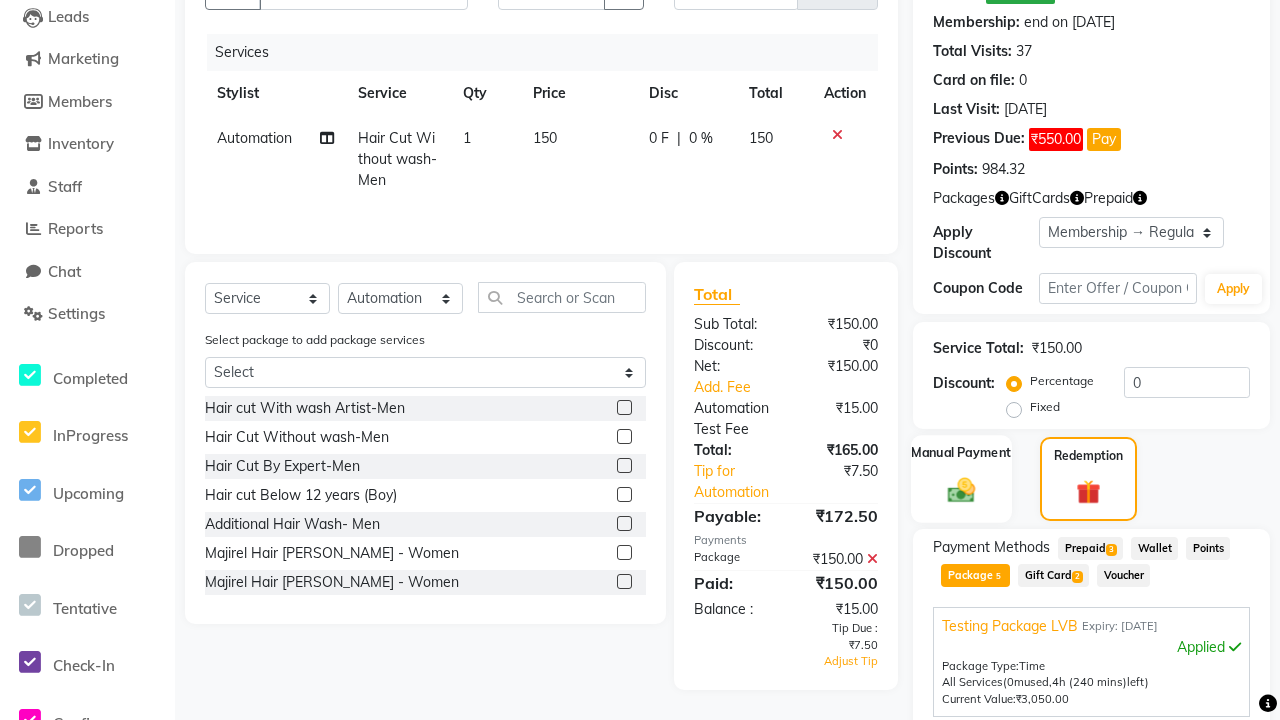 click 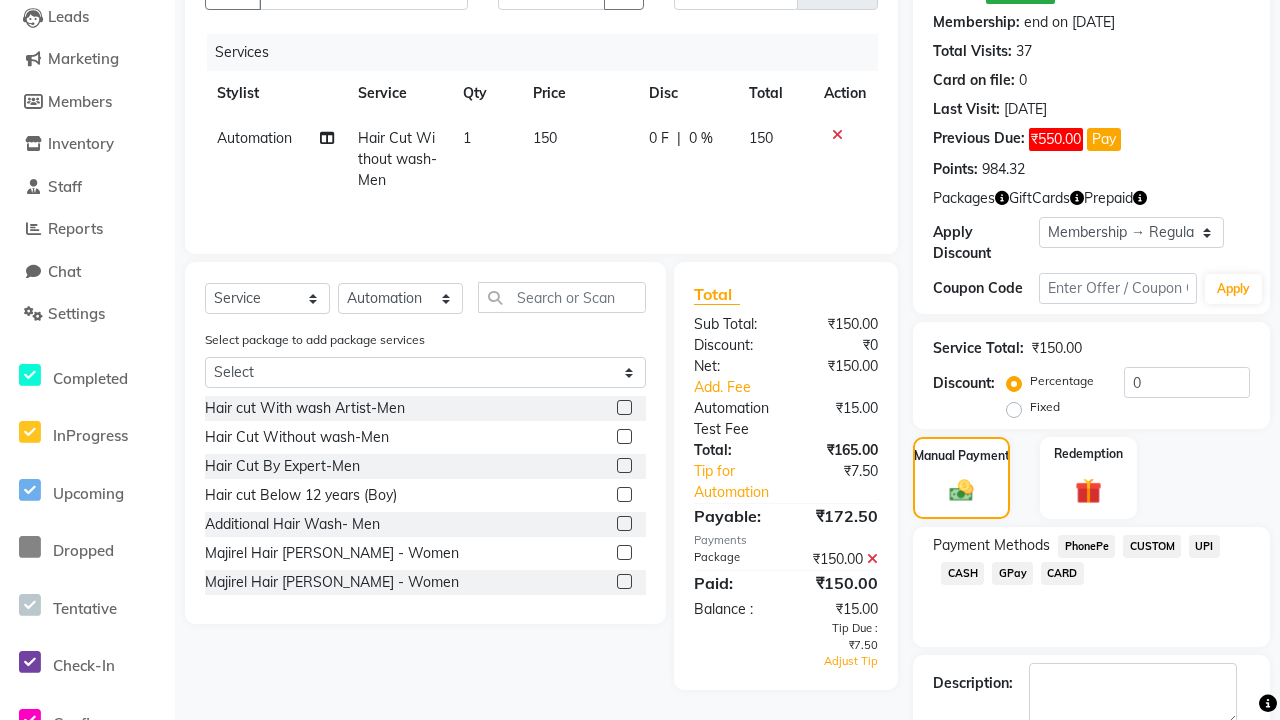 click on "PhonePe" 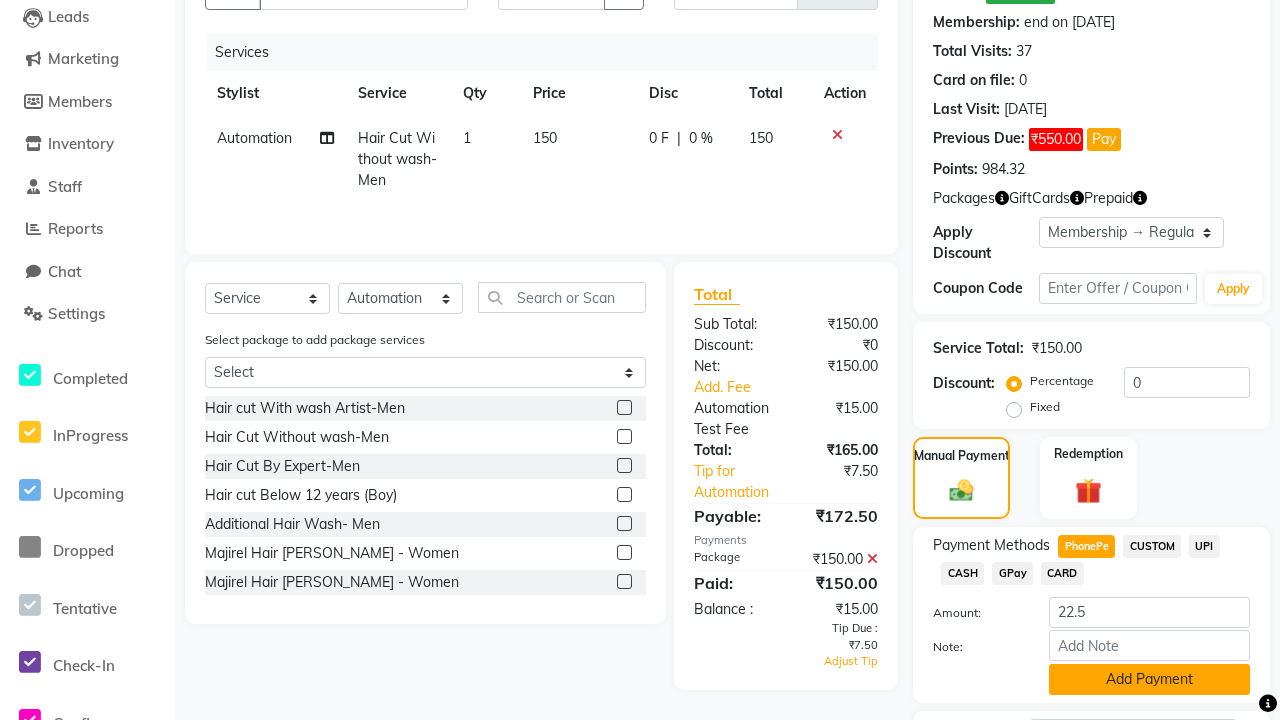 click on "Add Payment" 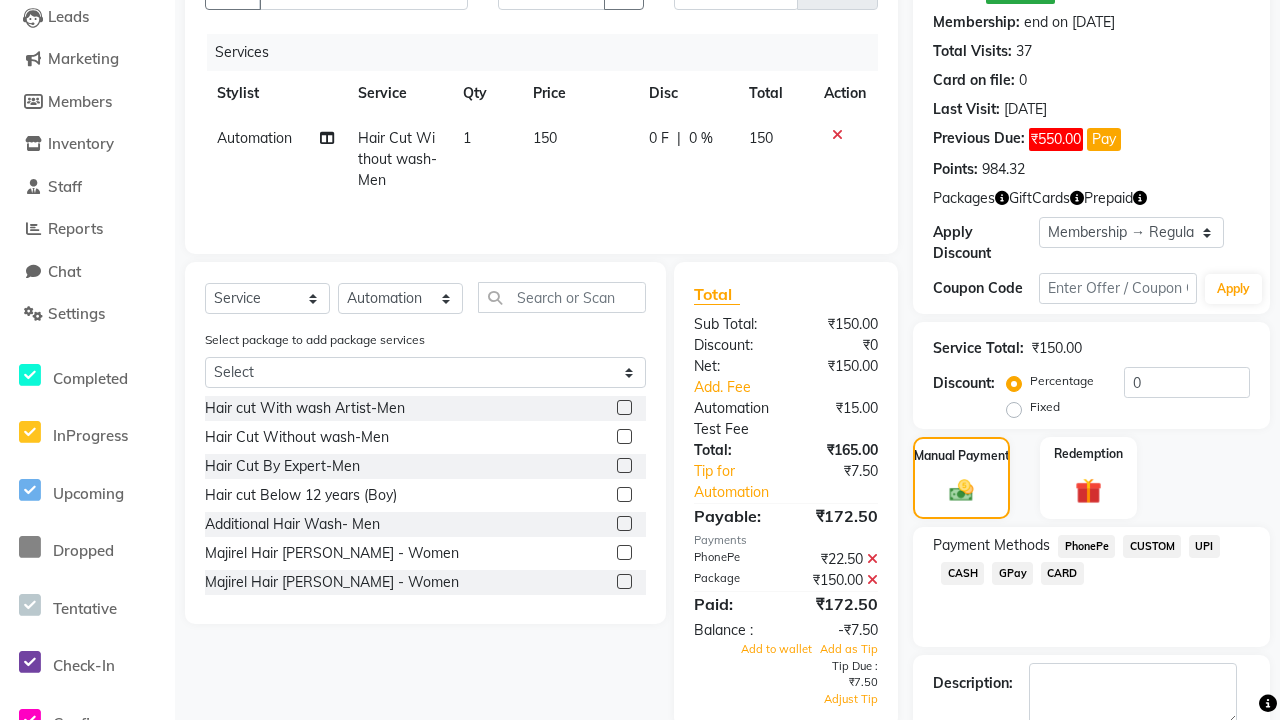 click 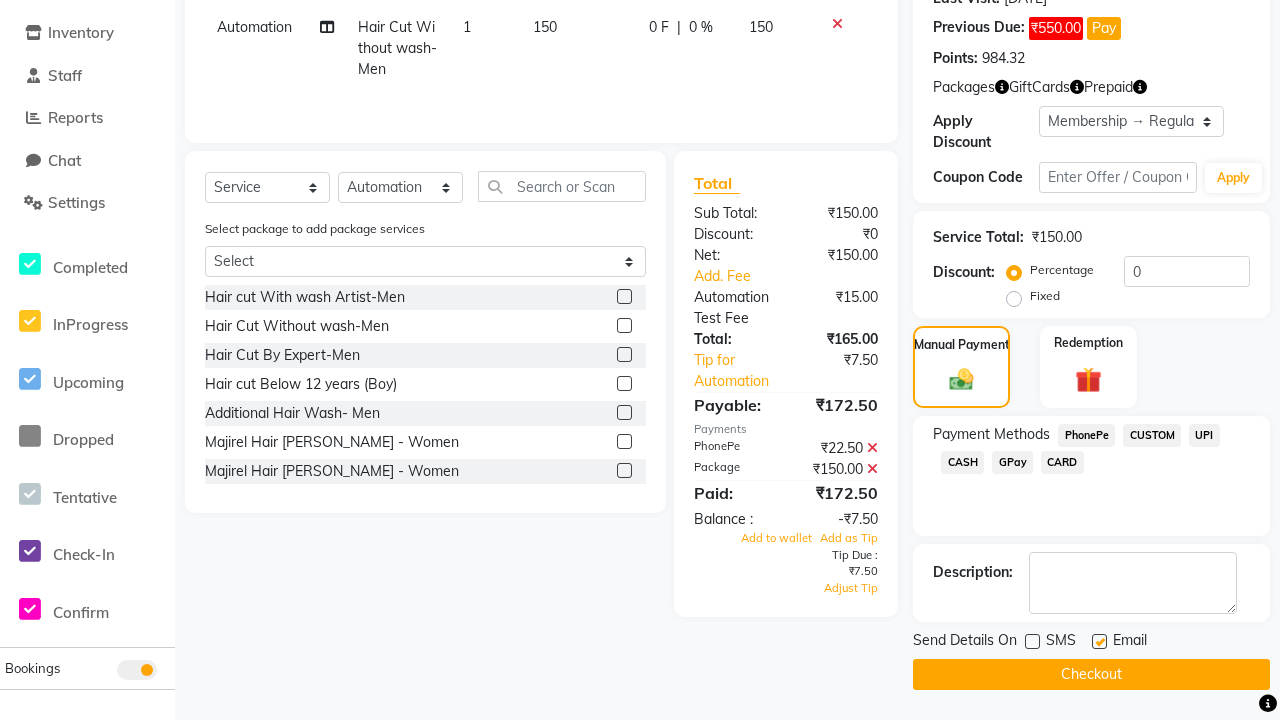 click 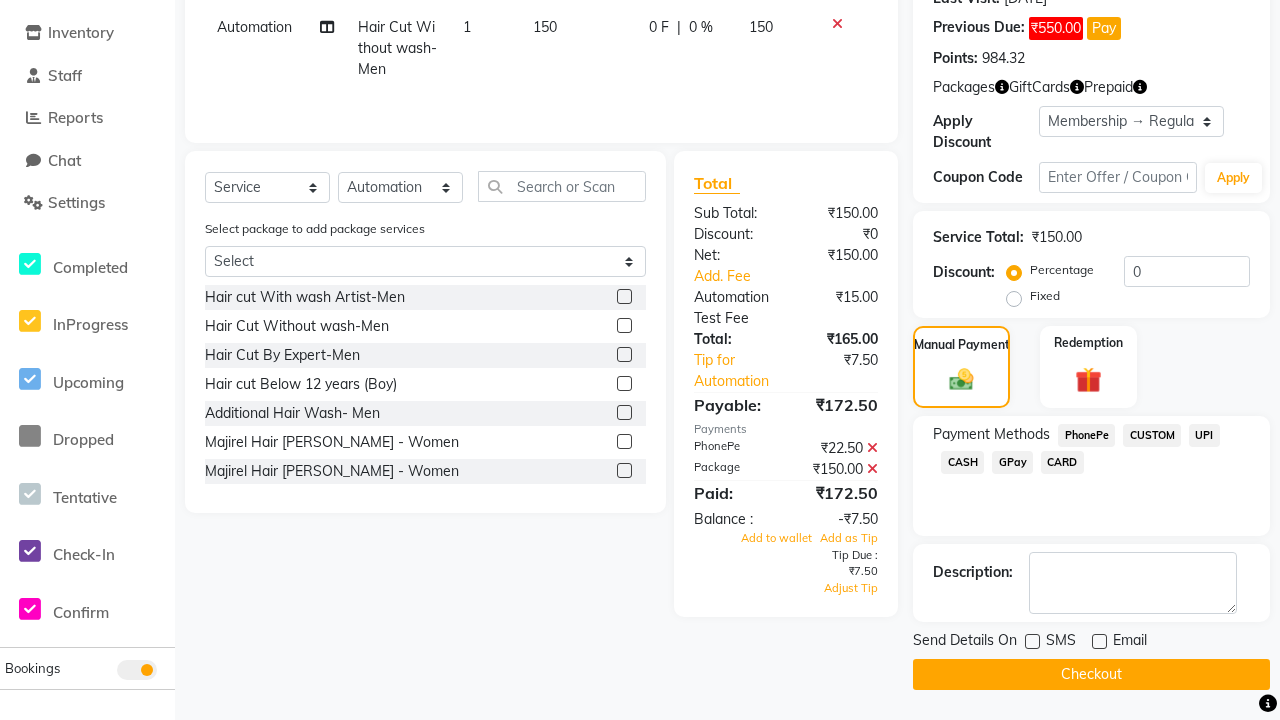 click on "Checkout" 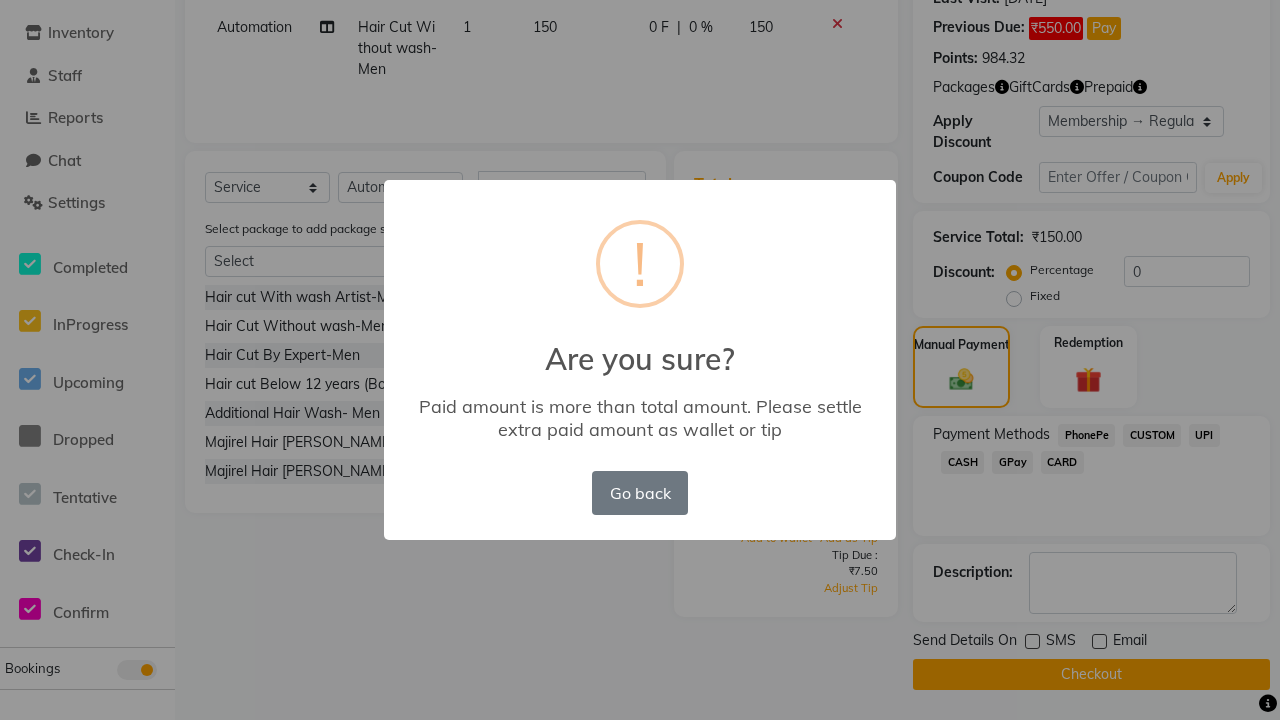 scroll, scrollTop: 0, scrollLeft: 0, axis: both 